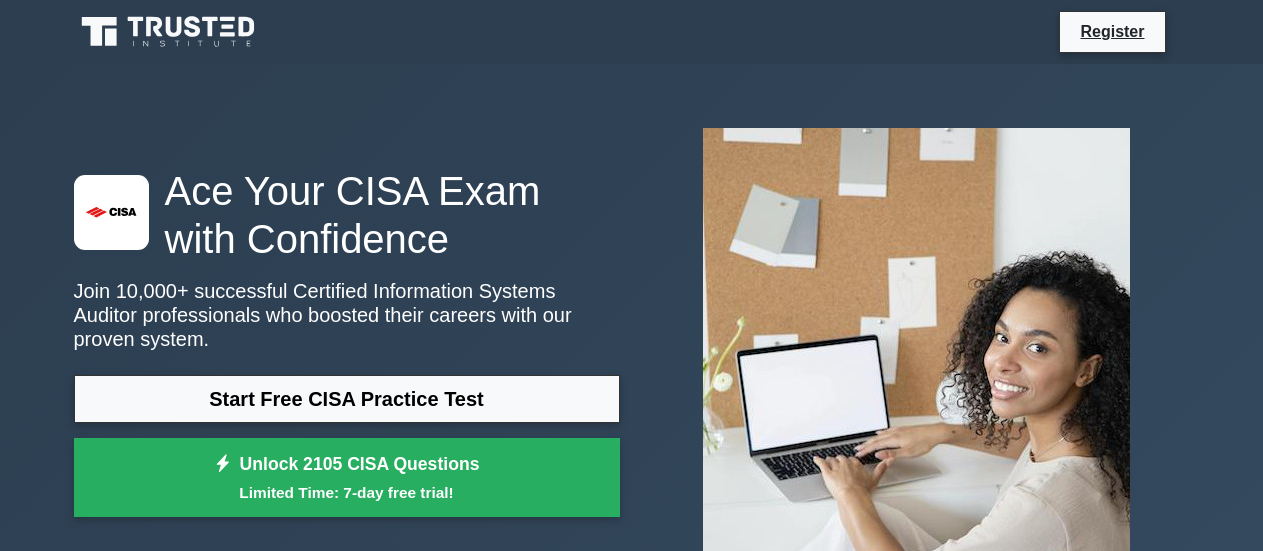 scroll, scrollTop: 0, scrollLeft: 0, axis: both 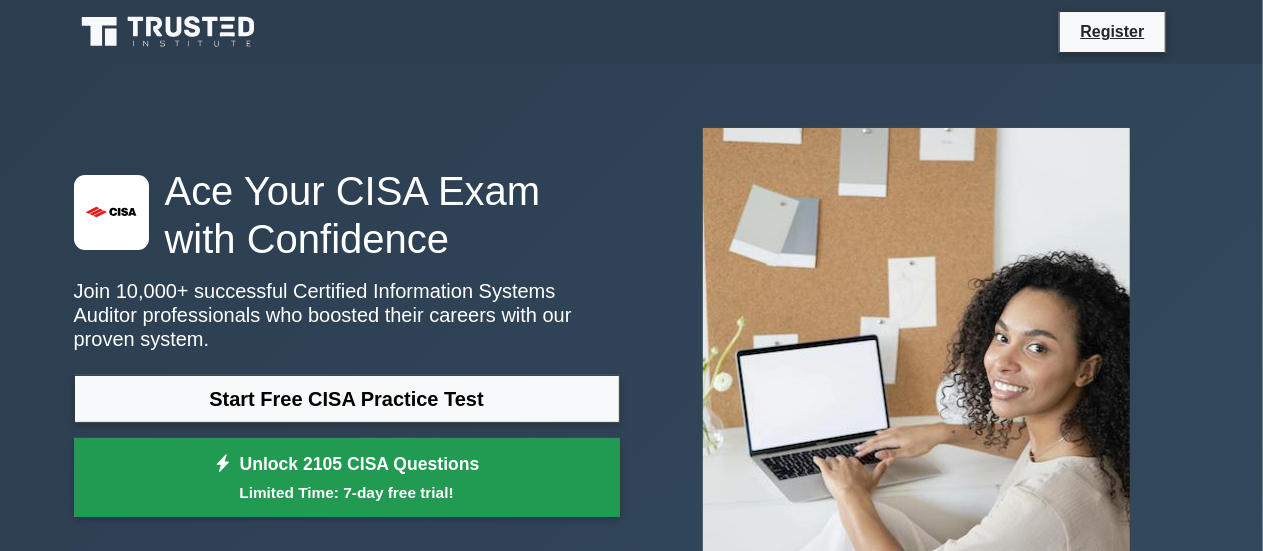 click on "Unlock 2105 CISA Questions
Limited Time: 7-day free trial!" at bounding box center [347, 478] 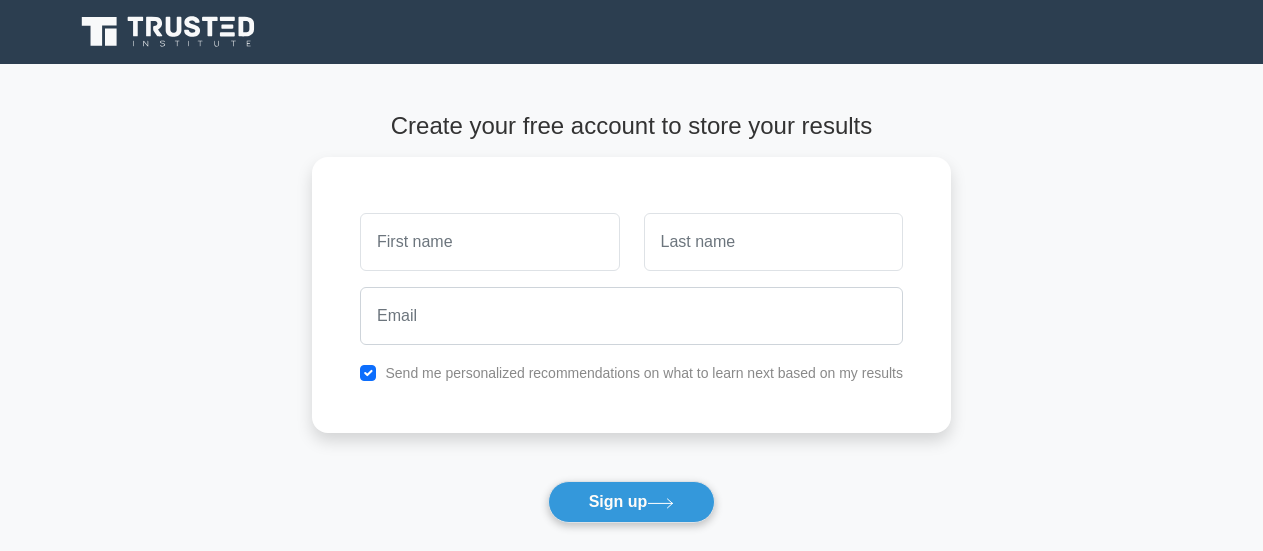 scroll, scrollTop: 0, scrollLeft: 0, axis: both 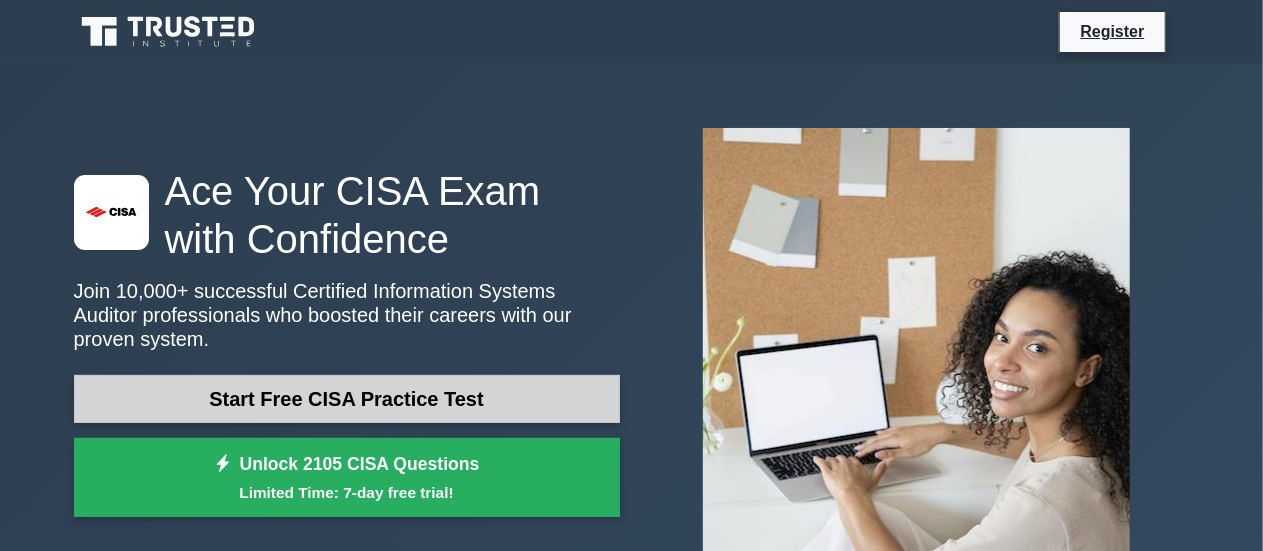 click on "Start Free CISA Practice Test" at bounding box center (347, 399) 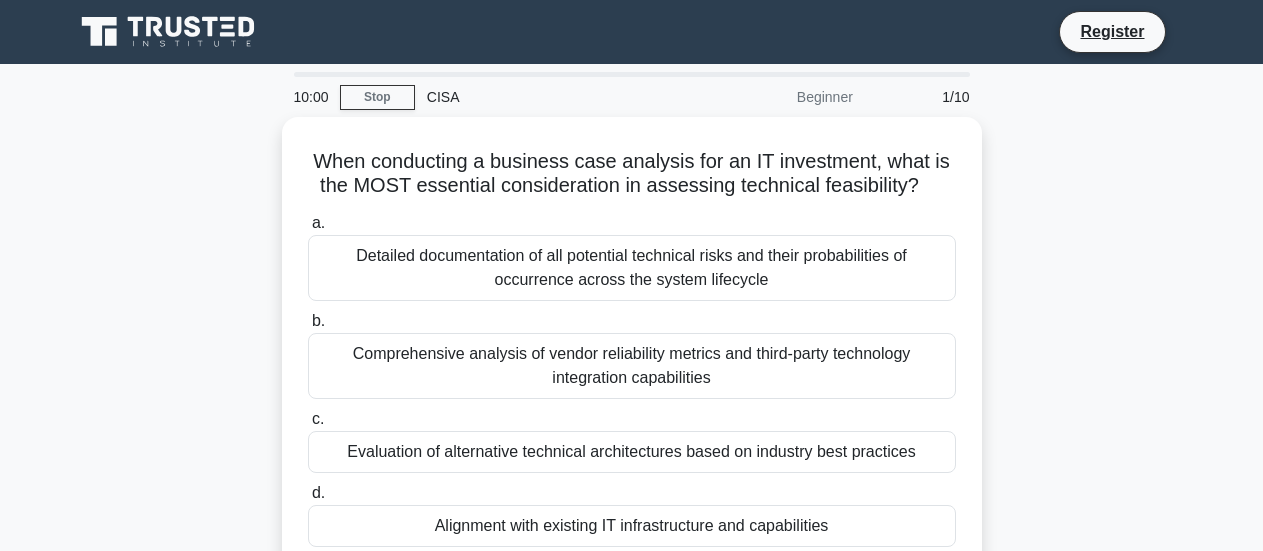 scroll, scrollTop: 0, scrollLeft: 0, axis: both 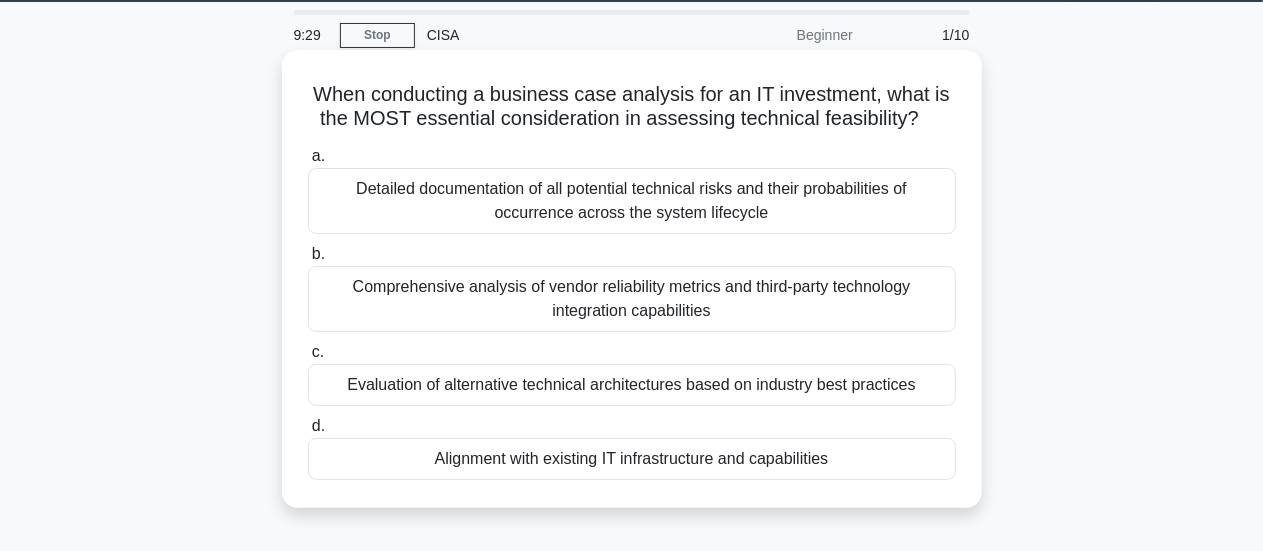 click on "Alignment with existing IT infrastructure and capabilities" at bounding box center (632, 459) 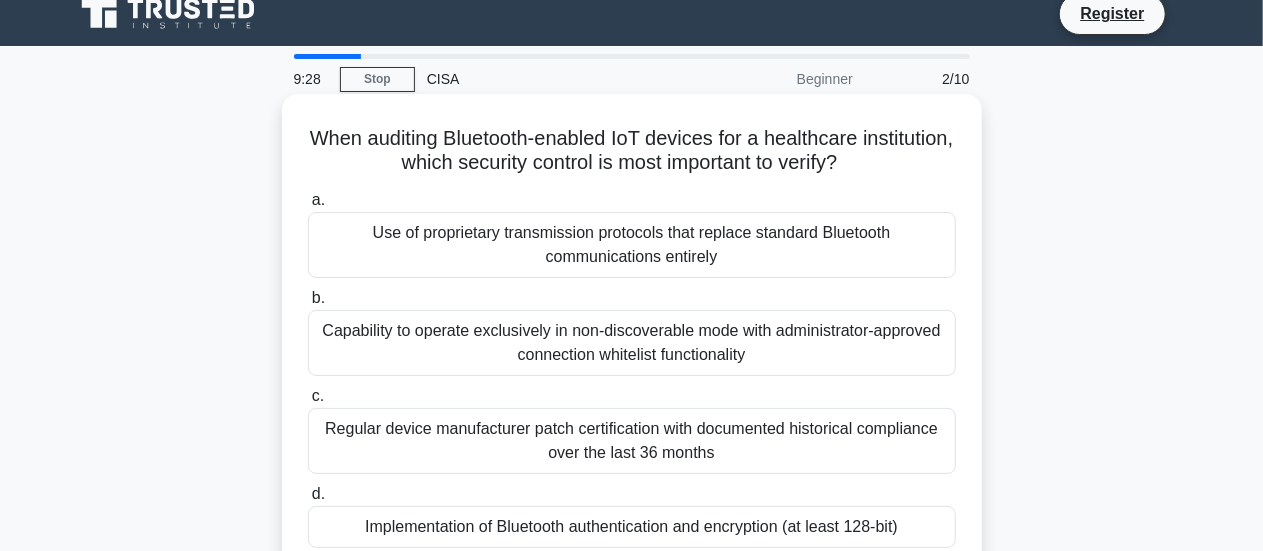 scroll, scrollTop: 0, scrollLeft: 0, axis: both 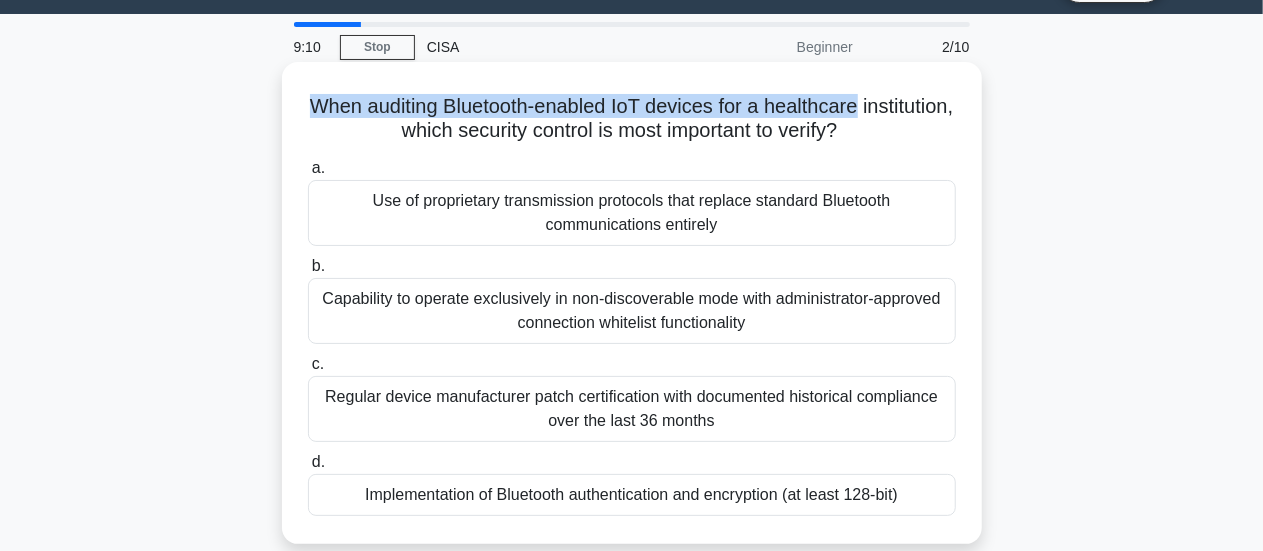 drag, startPoint x: 349, startPoint y: 103, endPoint x: 927, endPoint y: 116, distance: 578.1462 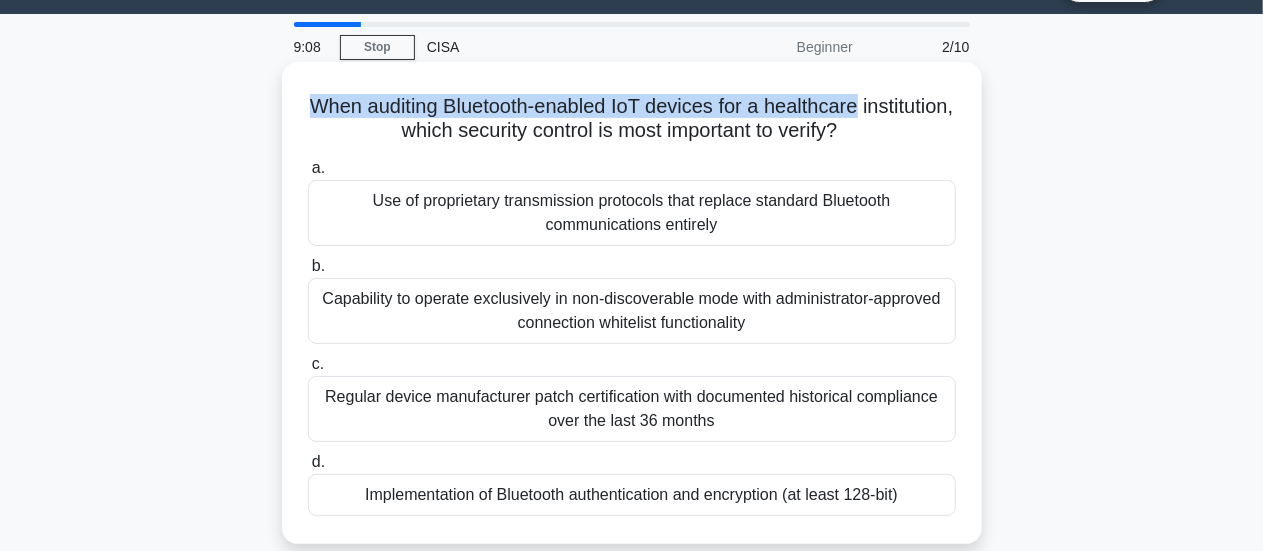 drag, startPoint x: 446, startPoint y: 125, endPoint x: 890, endPoint y: 153, distance: 444.88202 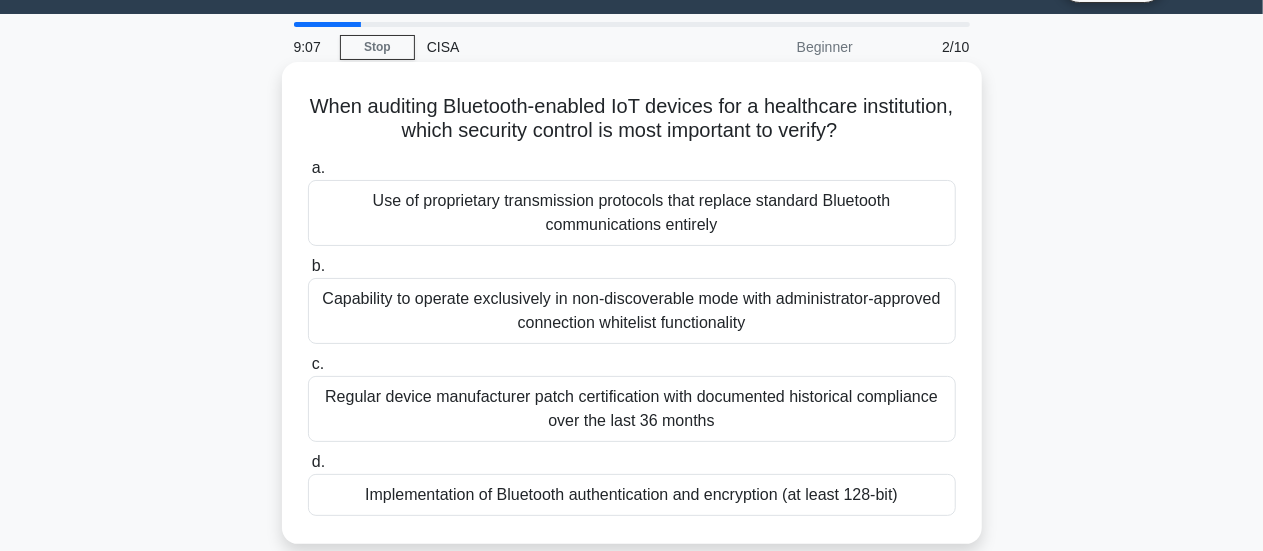 click on "a.
Use of proprietary transmission protocols that replace standard Bluetooth communications entirely" at bounding box center (632, 201) 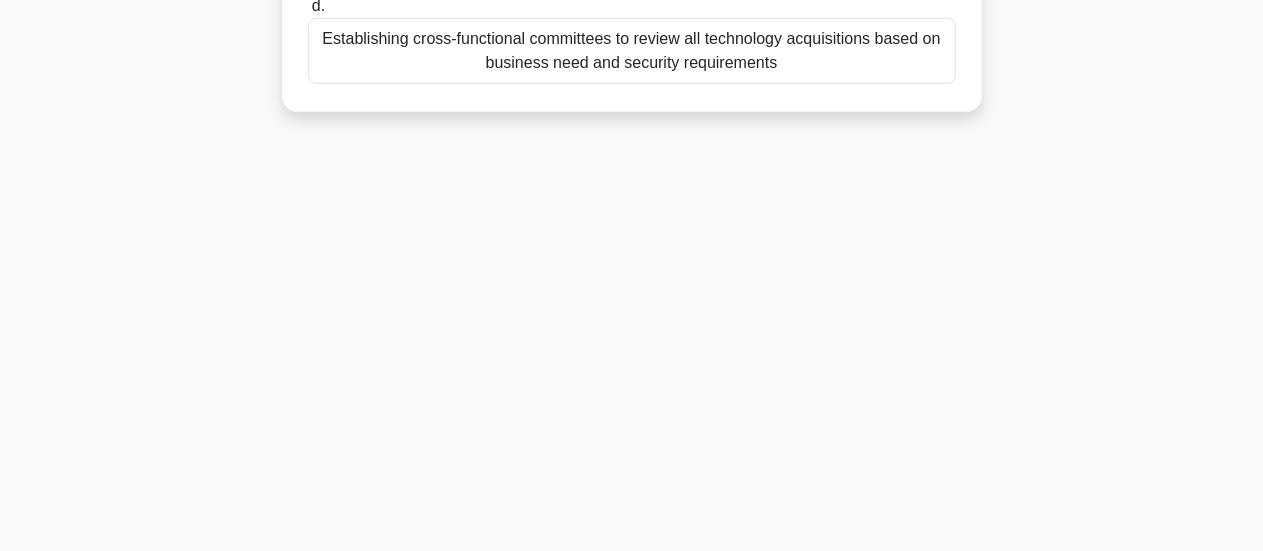 scroll, scrollTop: 0, scrollLeft: 0, axis: both 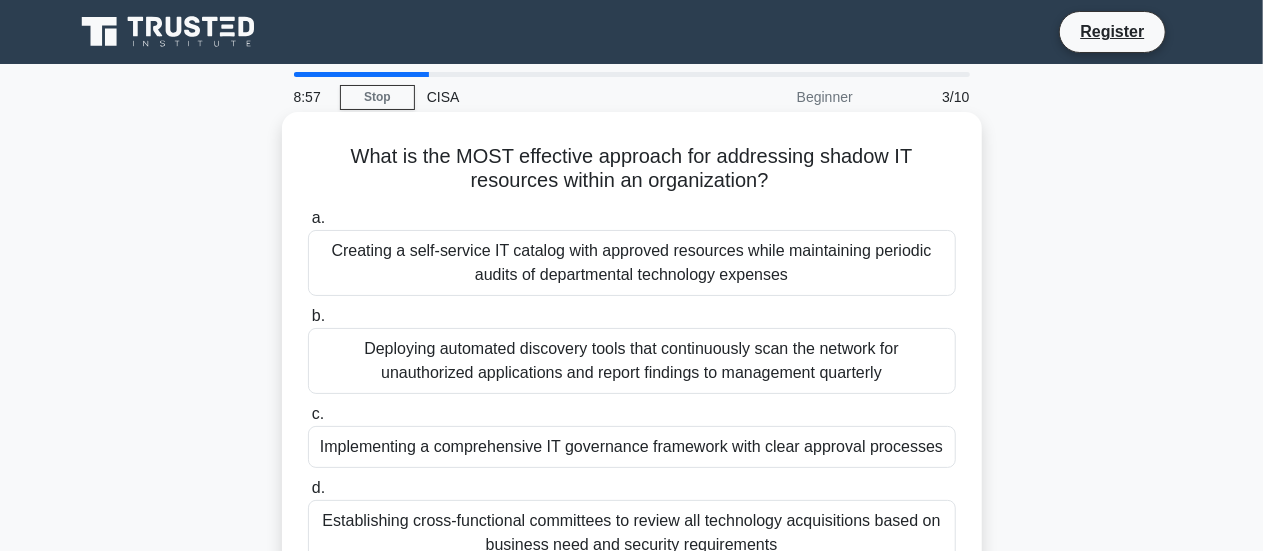 drag, startPoint x: 444, startPoint y: 161, endPoint x: 934, endPoint y: 175, distance: 490.19995 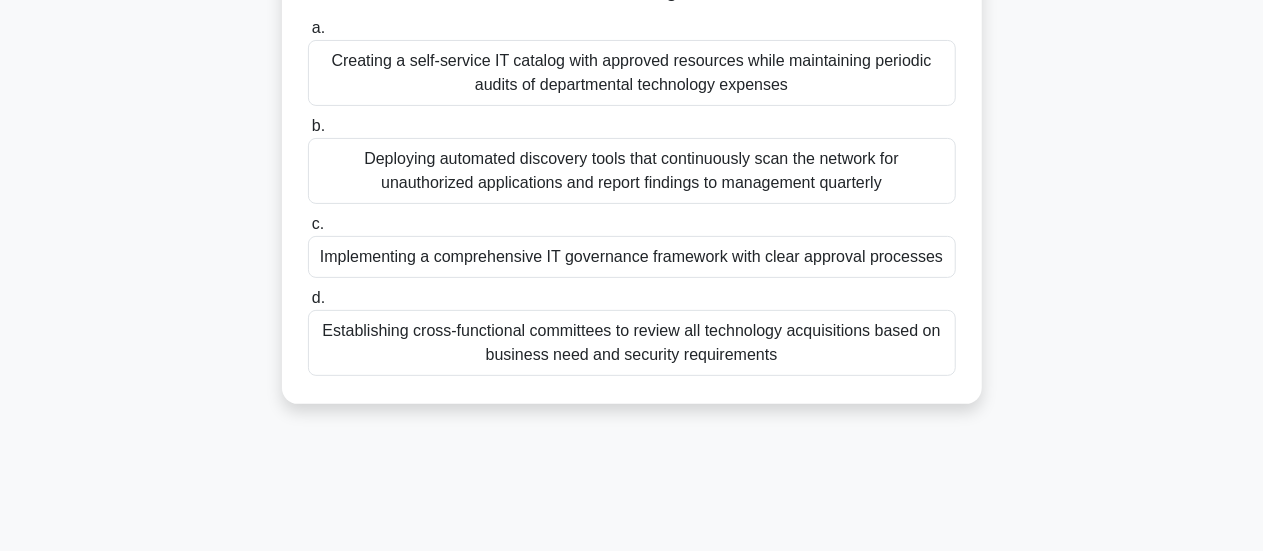 scroll, scrollTop: 200, scrollLeft: 0, axis: vertical 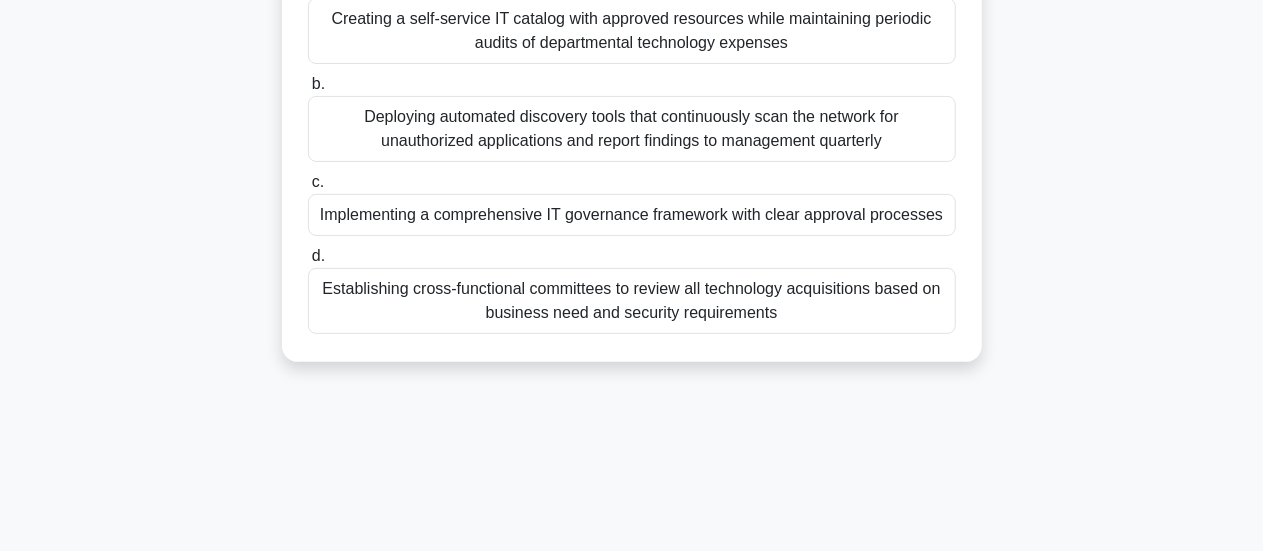 click on "Implementing a comprehensive IT governance framework with clear approval processes" at bounding box center [632, 215] 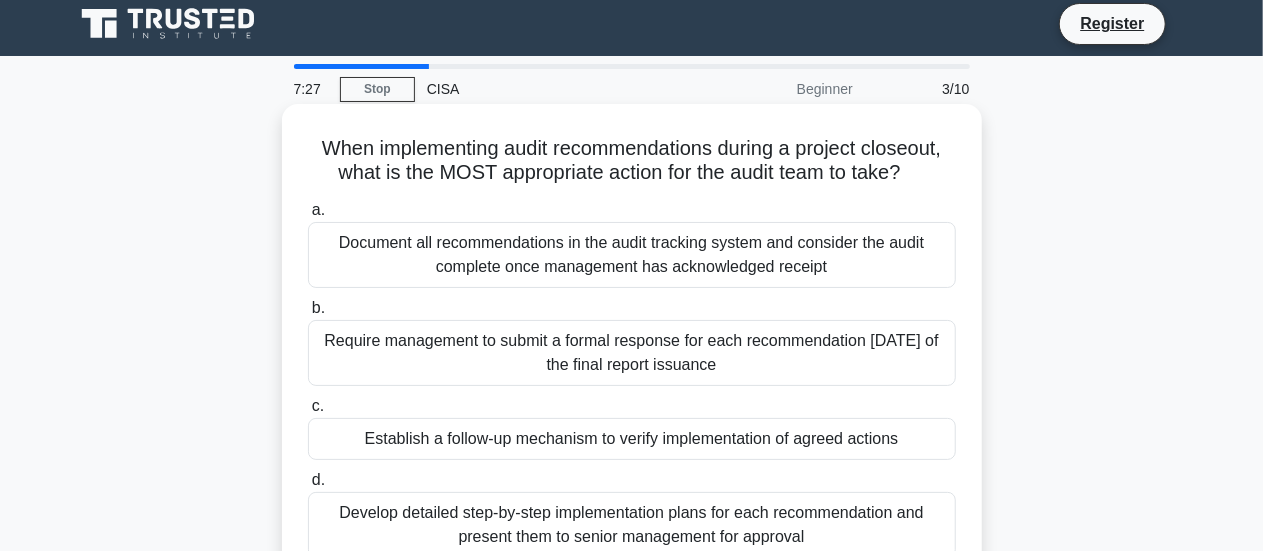scroll, scrollTop: 0, scrollLeft: 0, axis: both 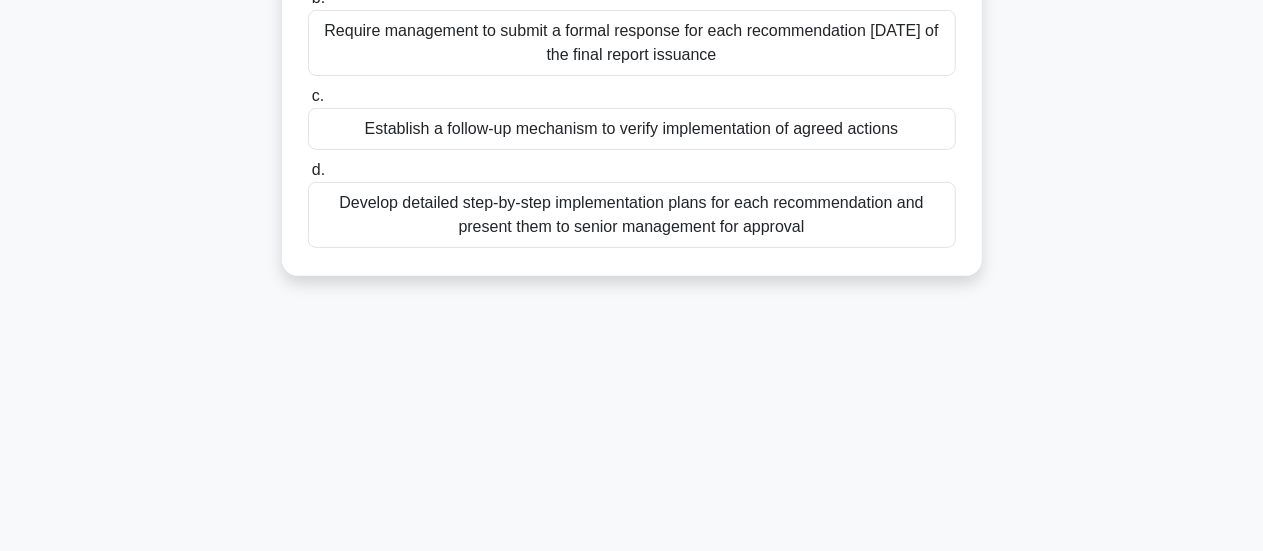 click on "Establish a follow-up mechanism to verify implementation of agreed actions" at bounding box center (632, 129) 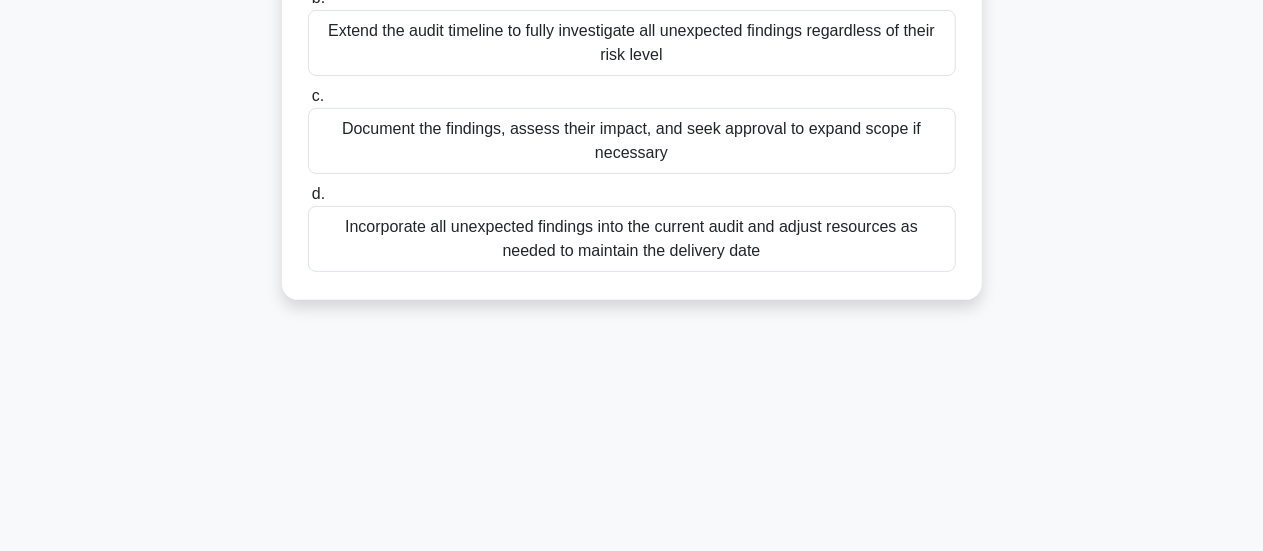 scroll, scrollTop: 0, scrollLeft: 0, axis: both 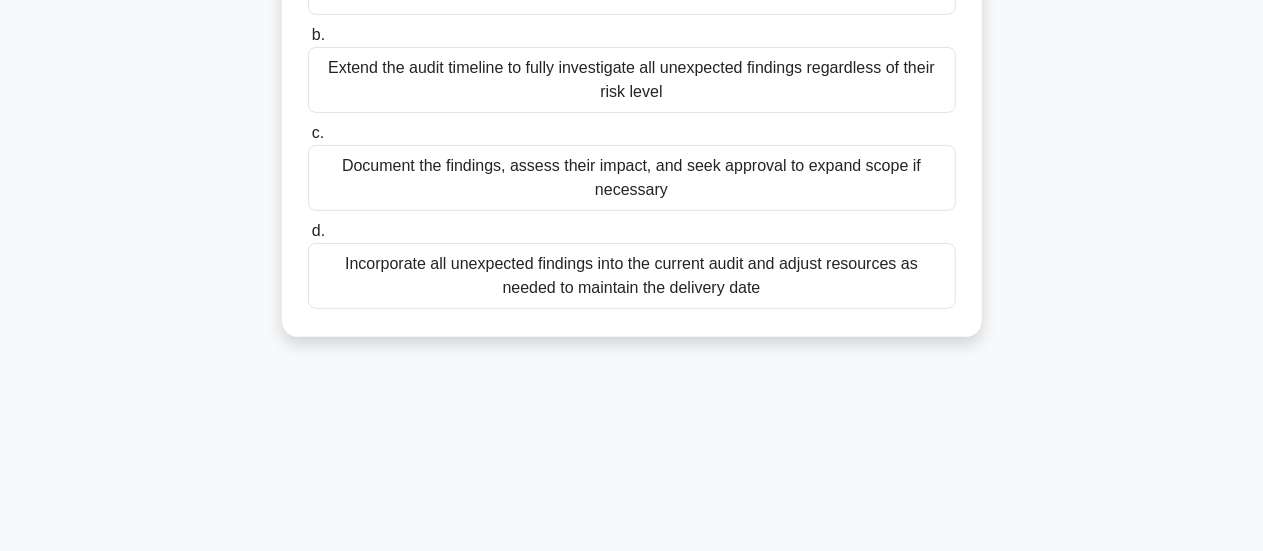 click on "Document the findings, assess their impact, and seek approval to expand scope if necessary" at bounding box center (632, 178) 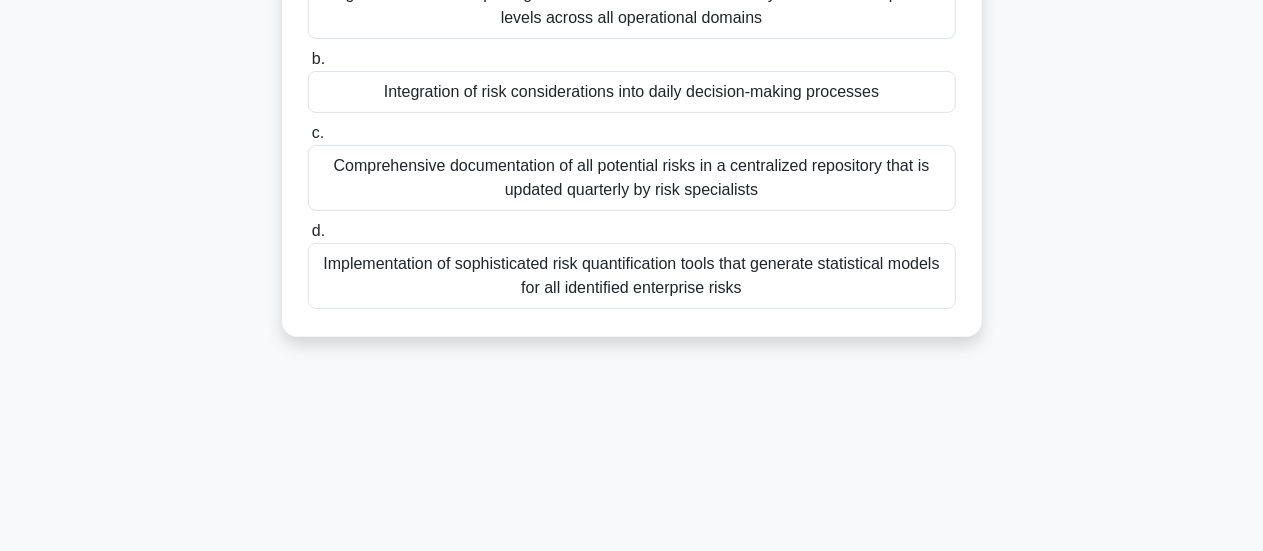 scroll, scrollTop: 0, scrollLeft: 0, axis: both 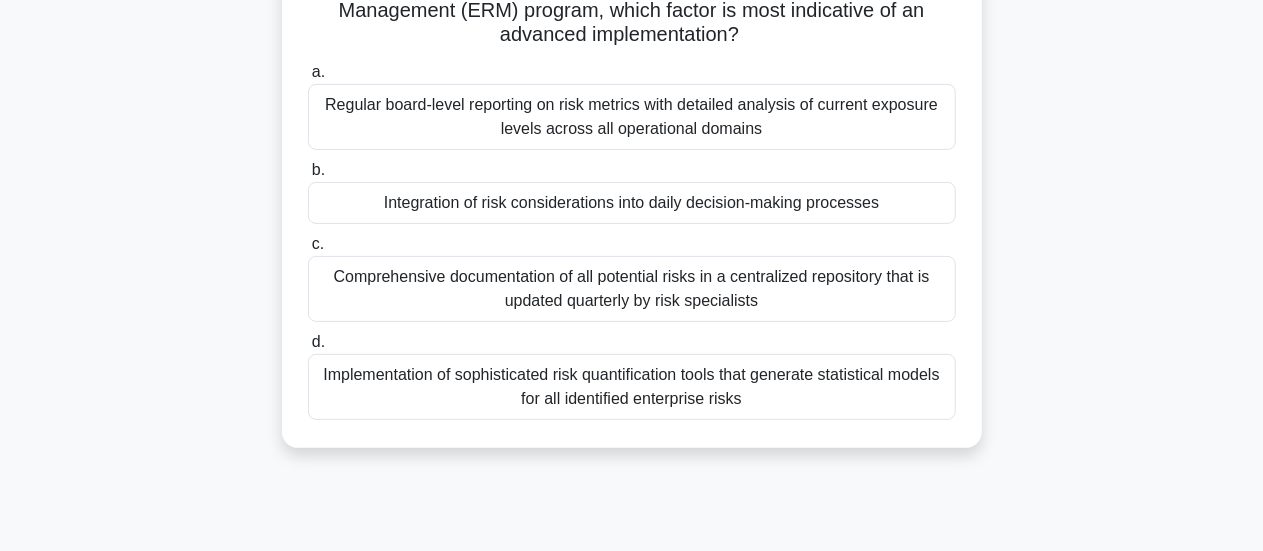 click on "Integration of risk considerations into daily decision-making processes" at bounding box center (632, 203) 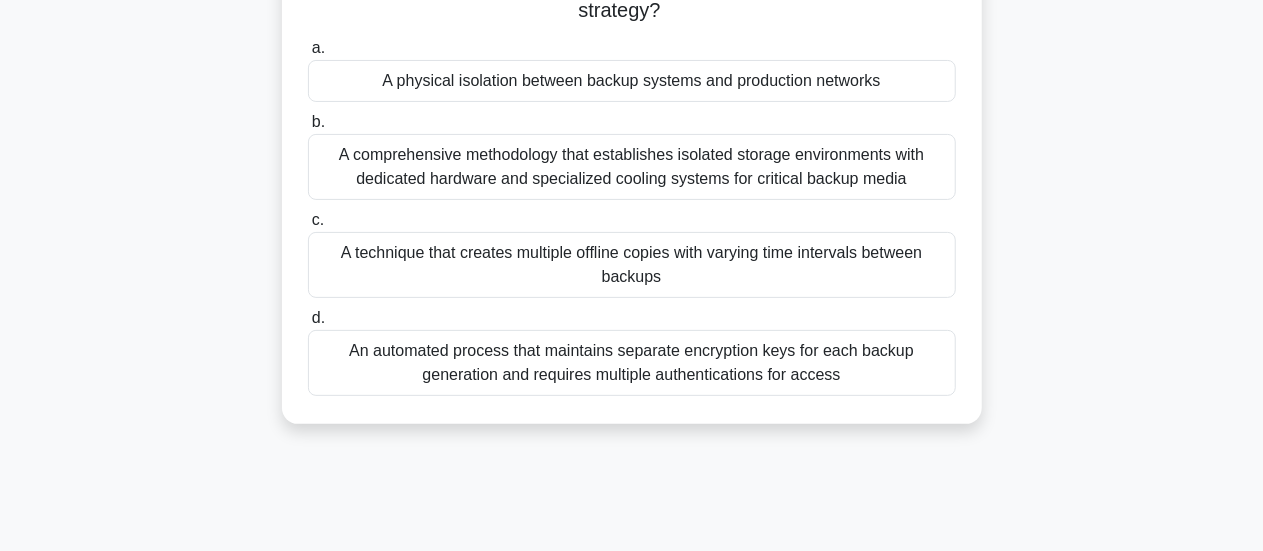 scroll, scrollTop: 0, scrollLeft: 0, axis: both 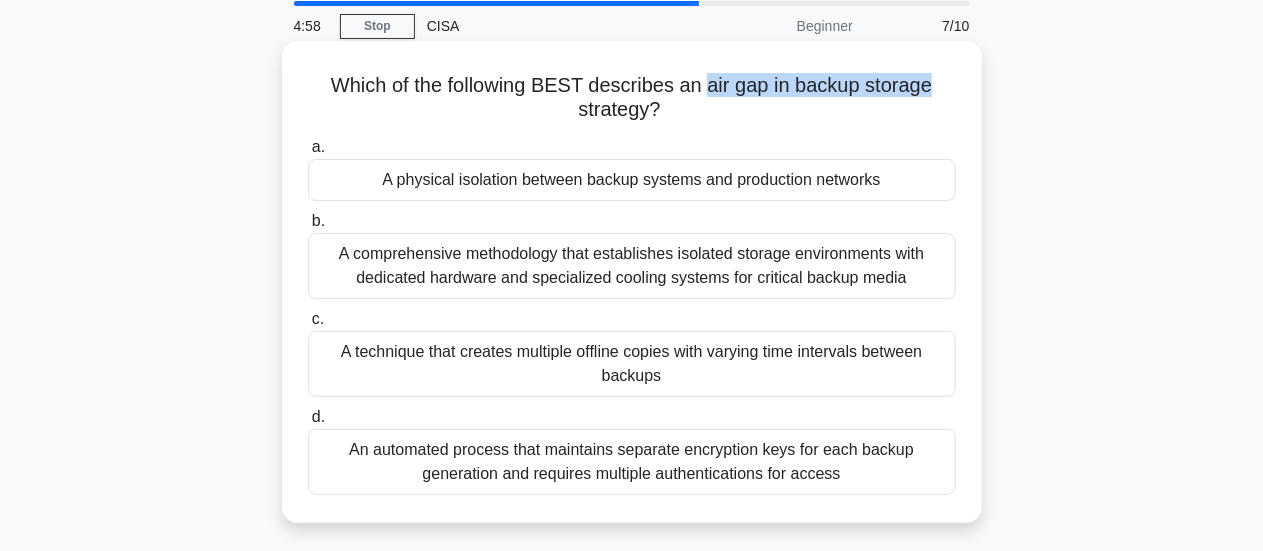 drag, startPoint x: 710, startPoint y: 85, endPoint x: 944, endPoint y: 81, distance: 234.03418 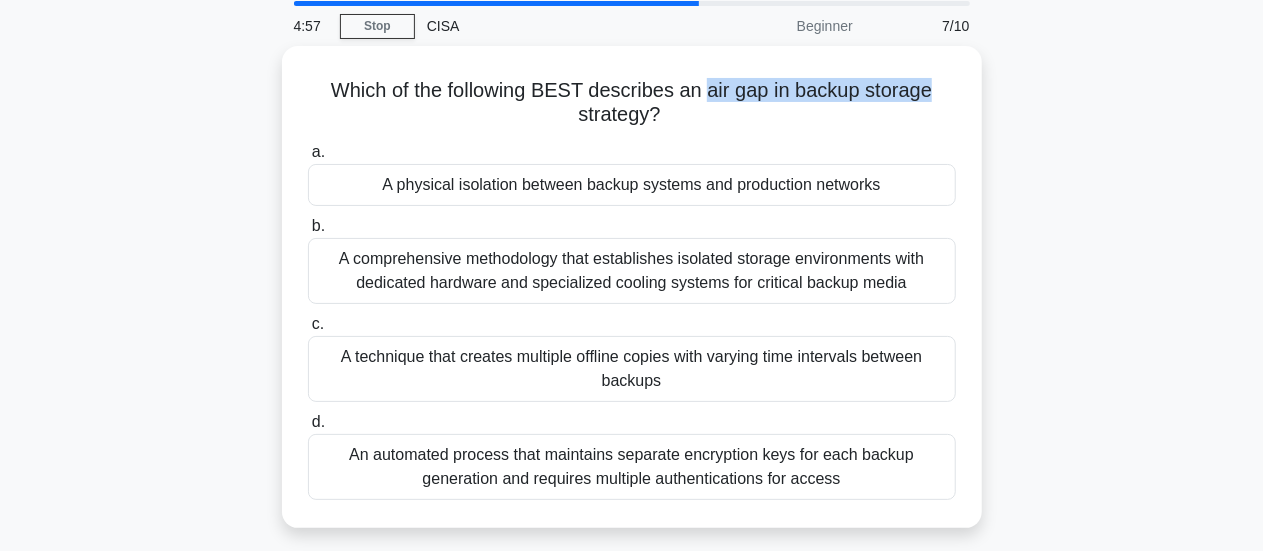 copy on "air gap in backup storage" 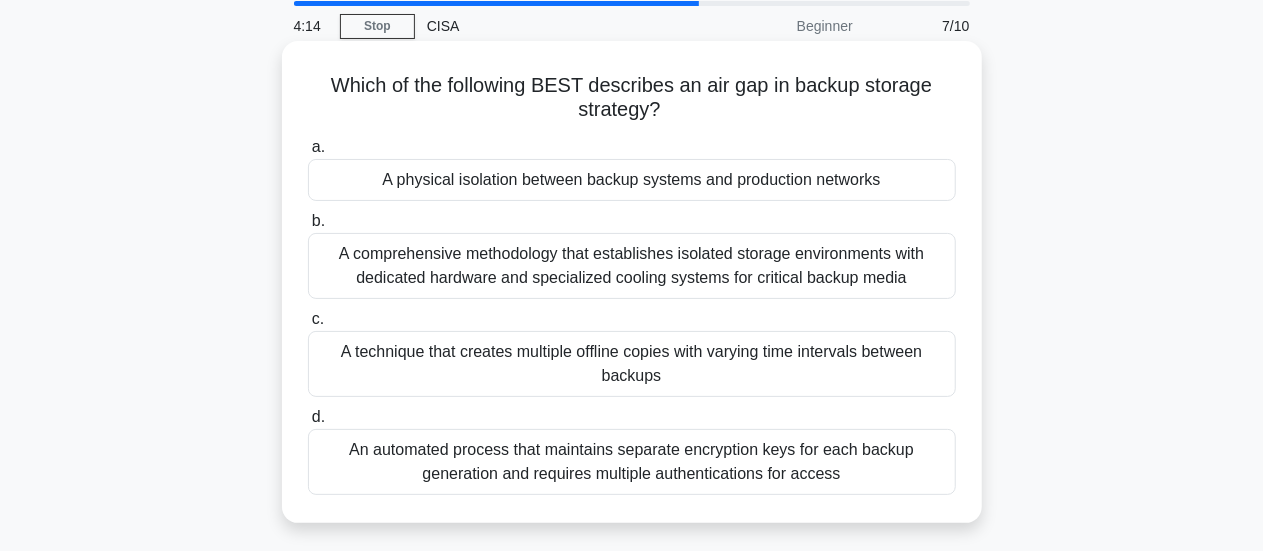 click on "A physical isolation between backup systems and production networks" at bounding box center (632, 180) 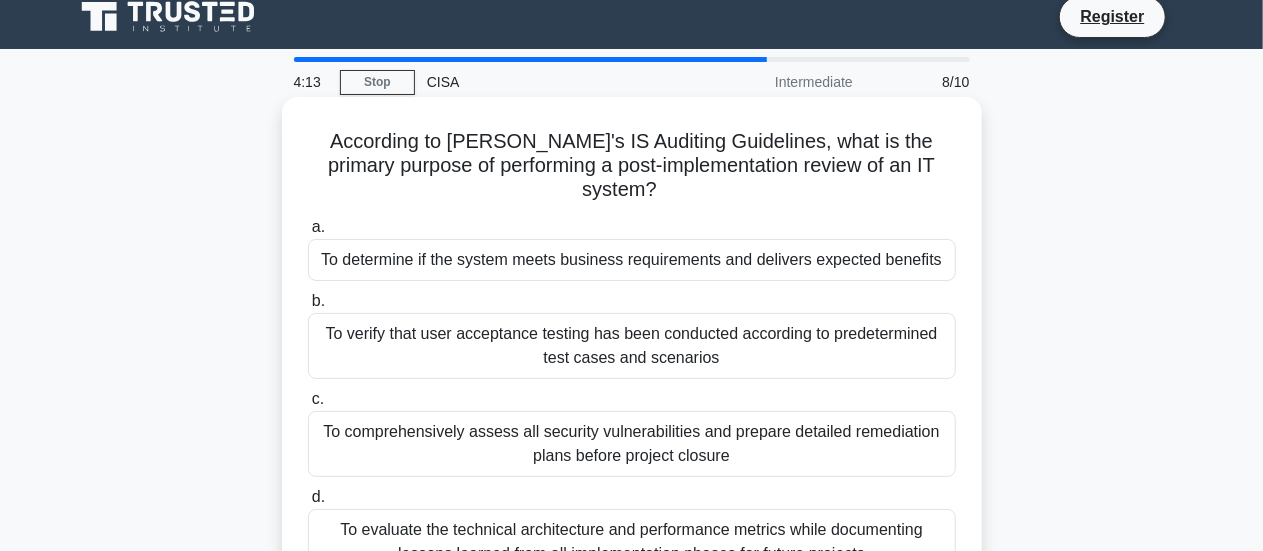 scroll, scrollTop: 0, scrollLeft: 0, axis: both 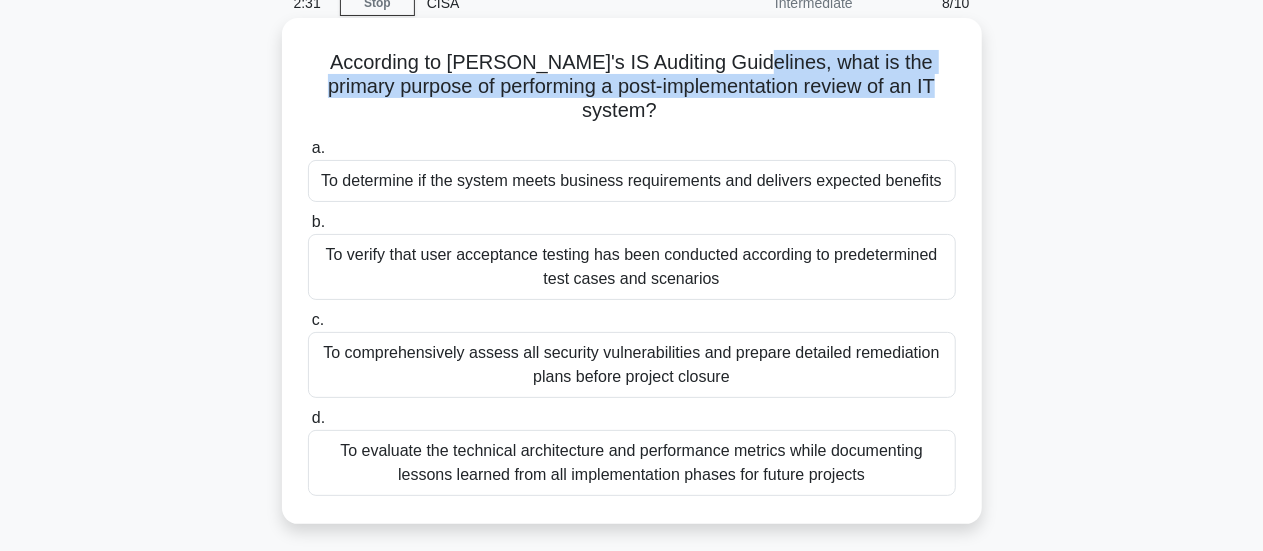 drag, startPoint x: 751, startPoint y: 63, endPoint x: 949, endPoint y: 93, distance: 200.25983 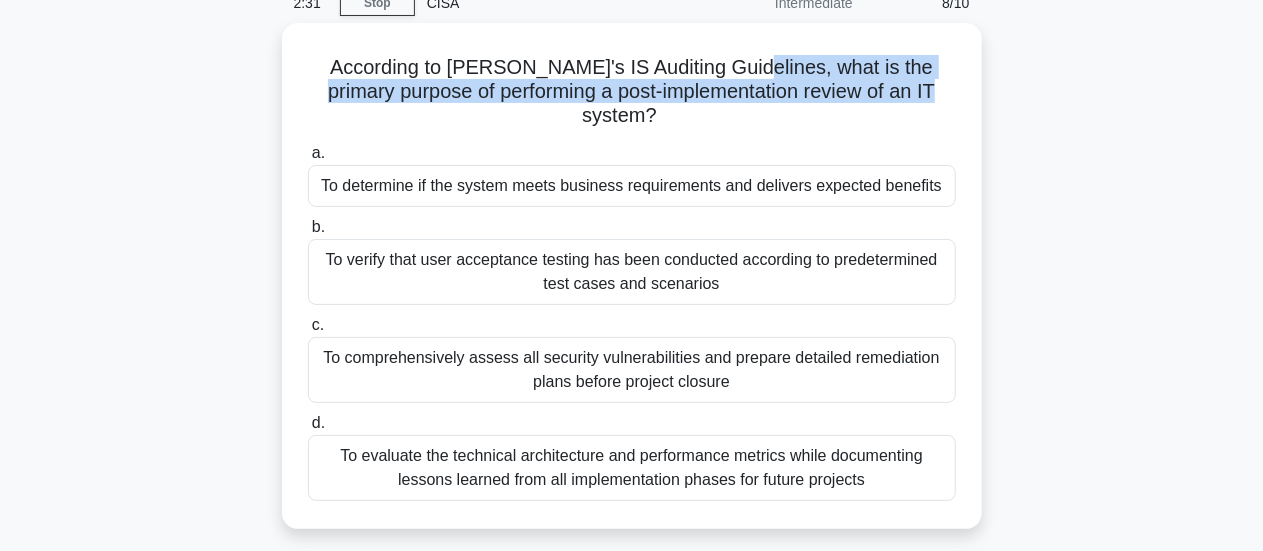 copy on "what is the primary purpose of performing a post-implementation review of an IT system?" 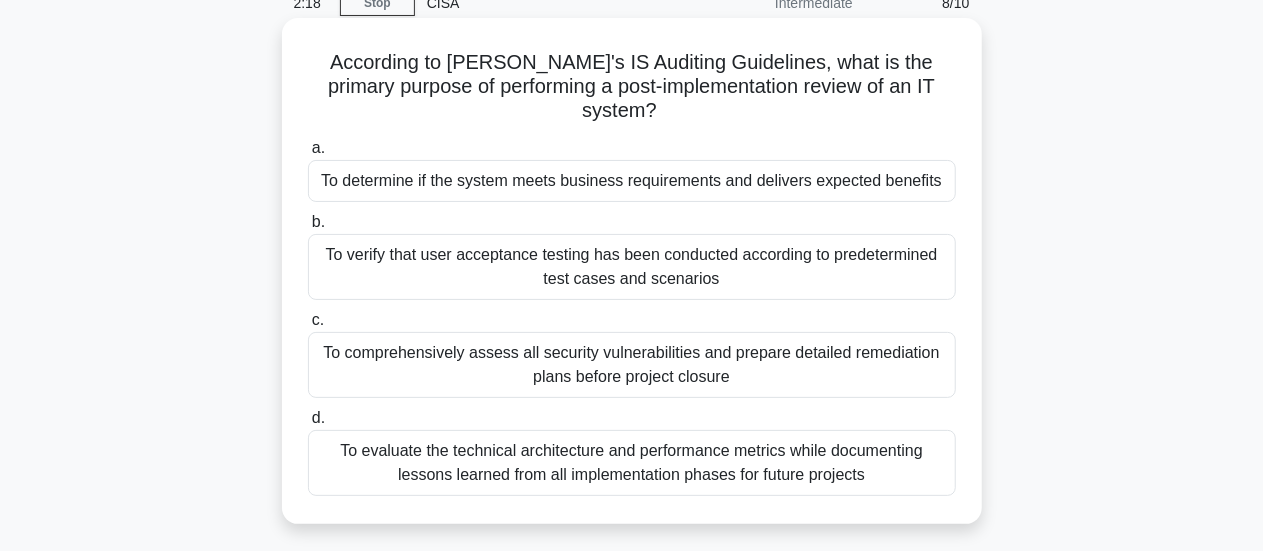 click on "To evaluate the technical architecture and performance metrics while documenting lessons learned from all implementation phases for future projects" at bounding box center [632, 463] 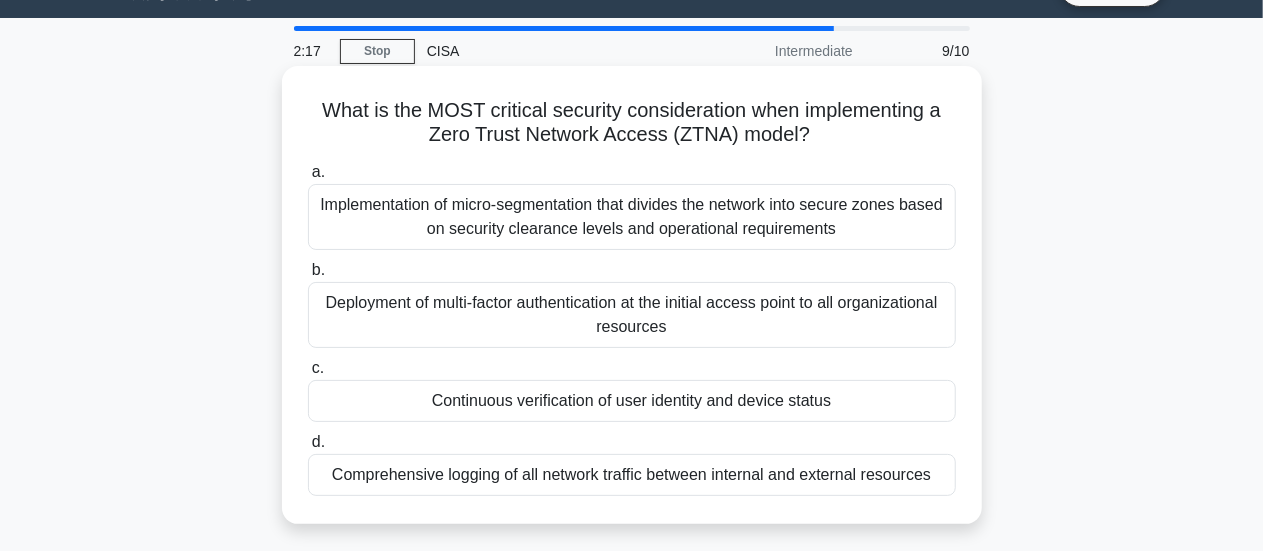 scroll, scrollTop: 0, scrollLeft: 0, axis: both 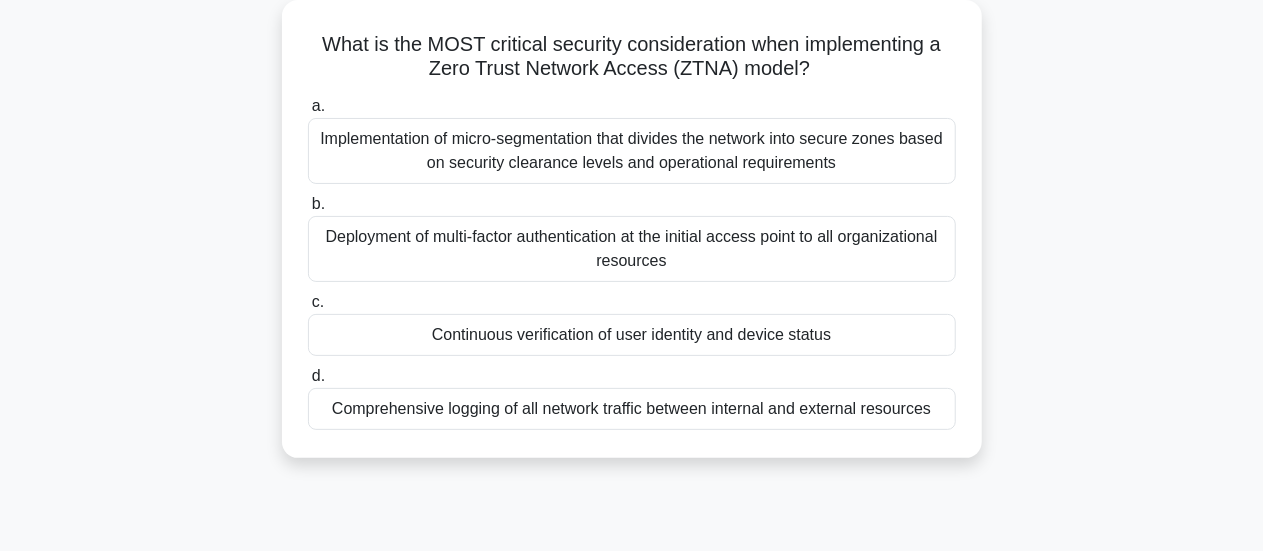 click on "Implementation of micro-segmentation that divides the network into secure zones based on security clearance levels and operational requirements" at bounding box center [632, 151] 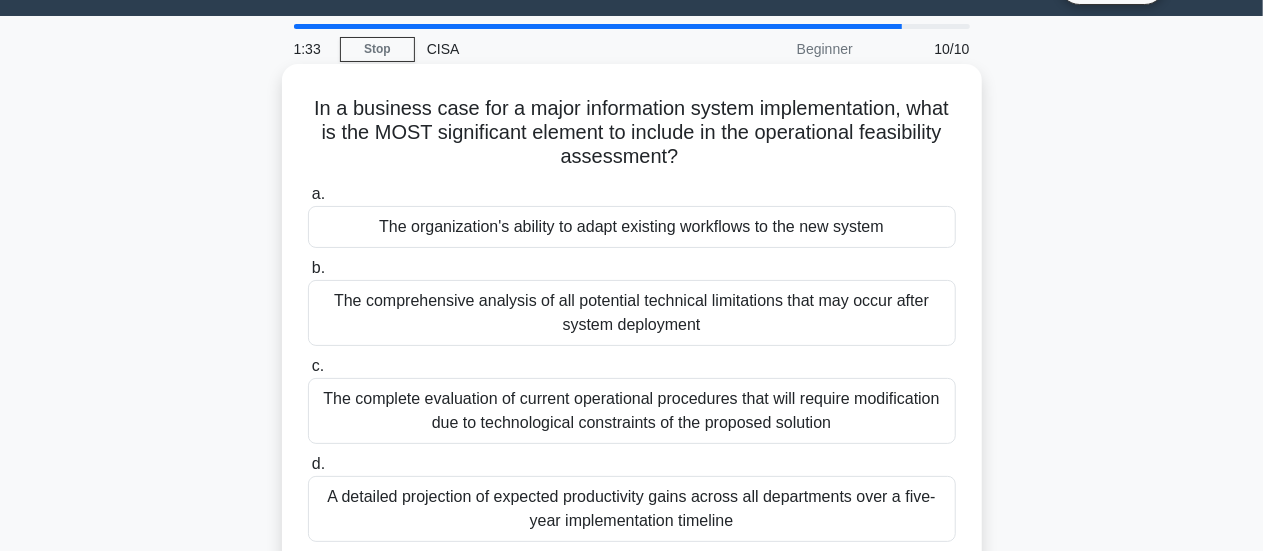 scroll, scrollTop: 0, scrollLeft: 0, axis: both 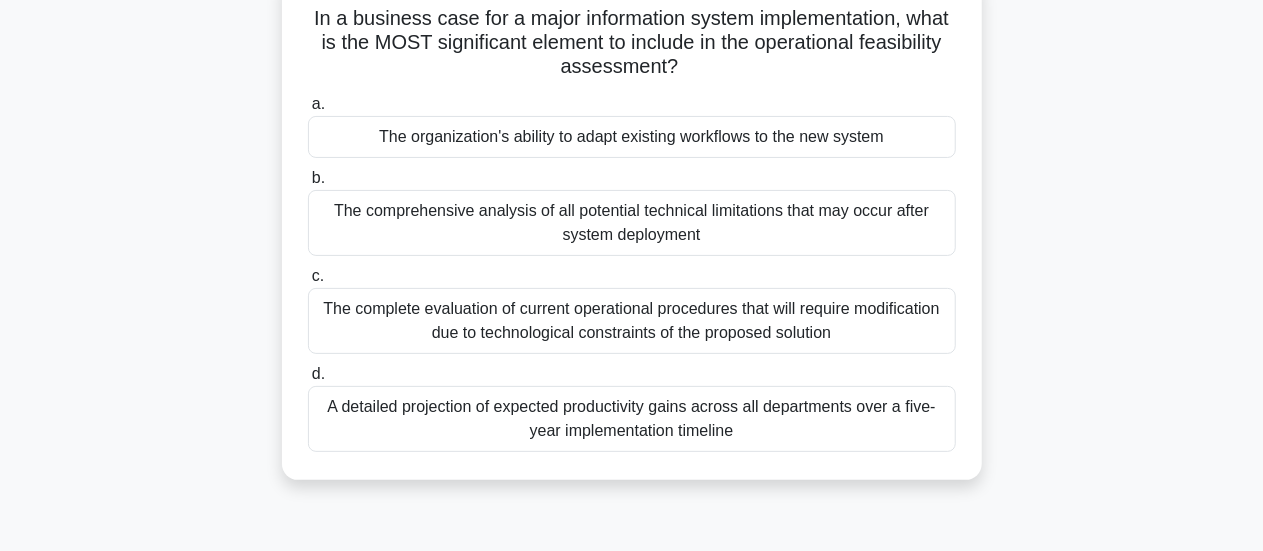 click on "The complete evaluation of current operational procedures that will require modification due to technological constraints of the proposed solution" at bounding box center (632, 321) 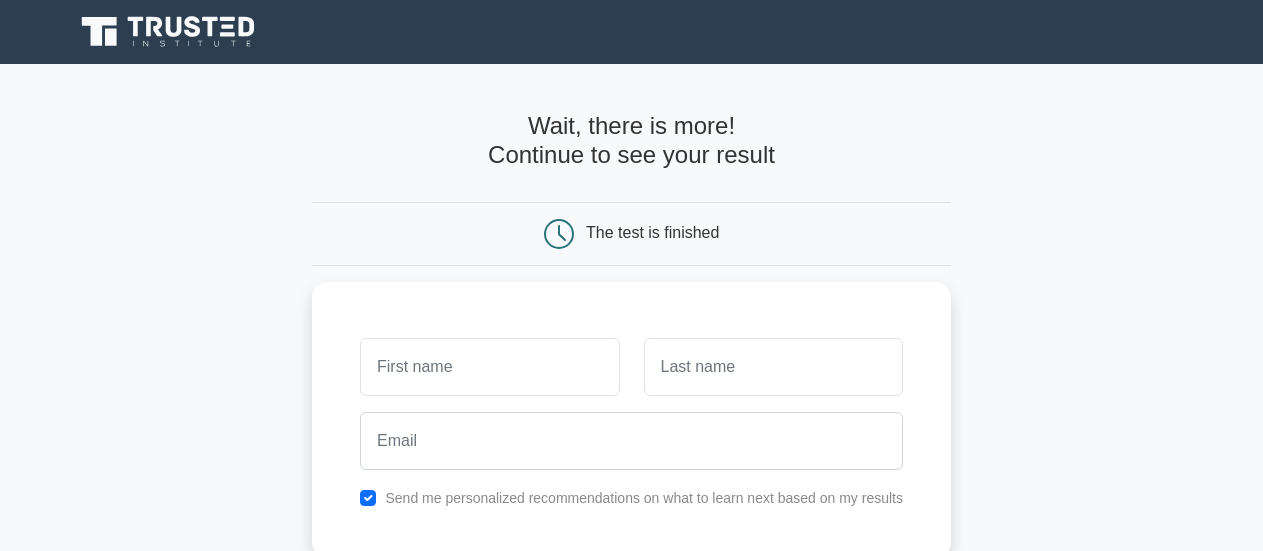 scroll, scrollTop: 0, scrollLeft: 0, axis: both 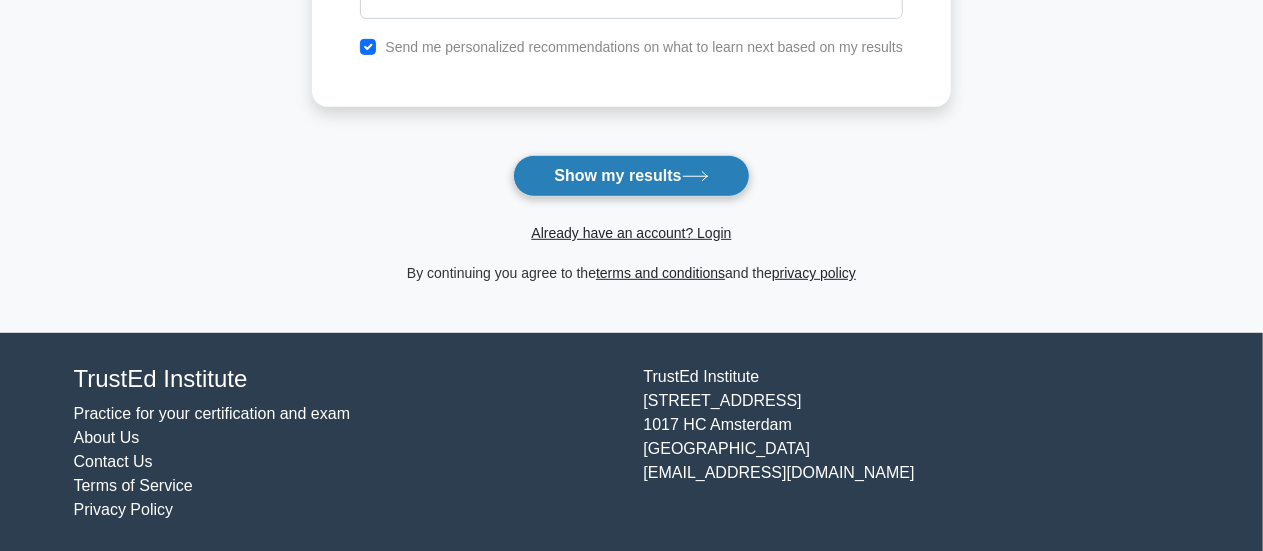 click on "Show my results" at bounding box center (631, 176) 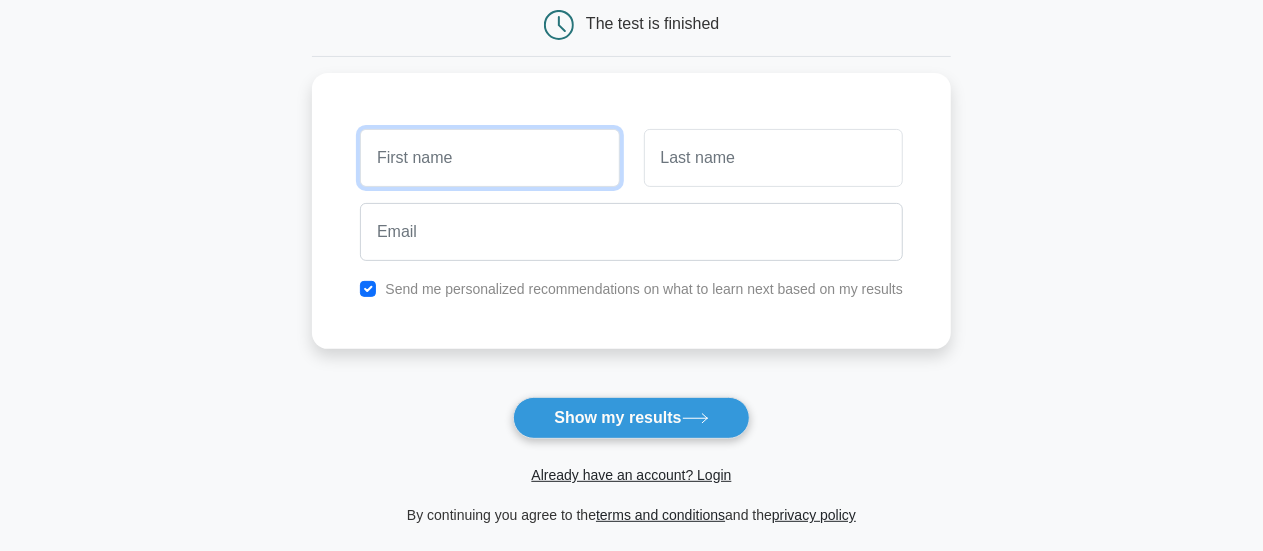 scroll, scrollTop: 90, scrollLeft: 0, axis: vertical 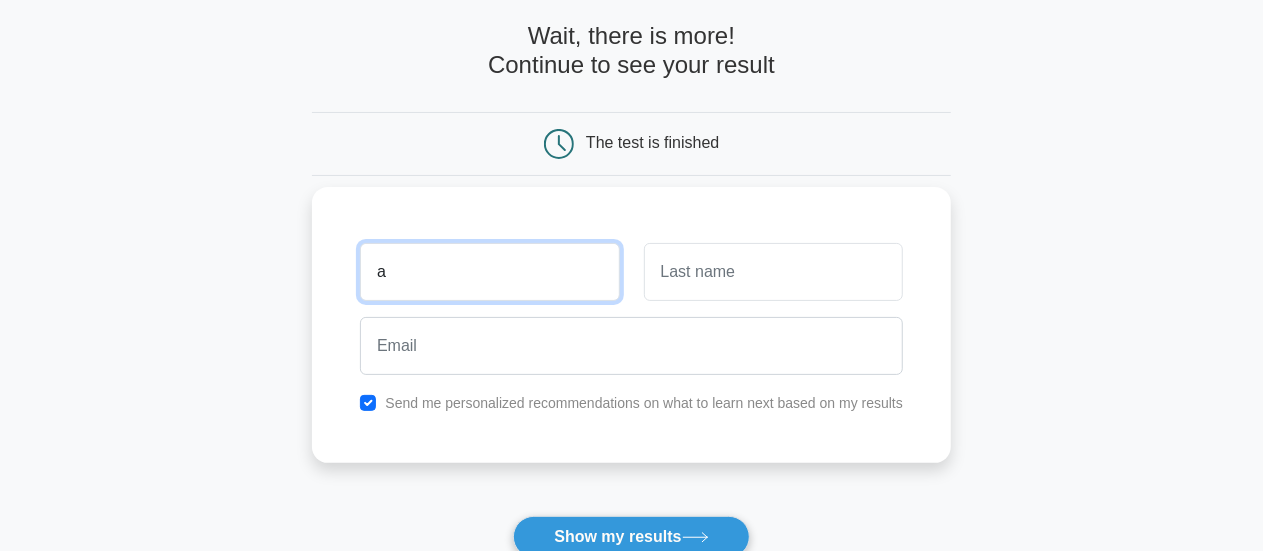 type on "a" 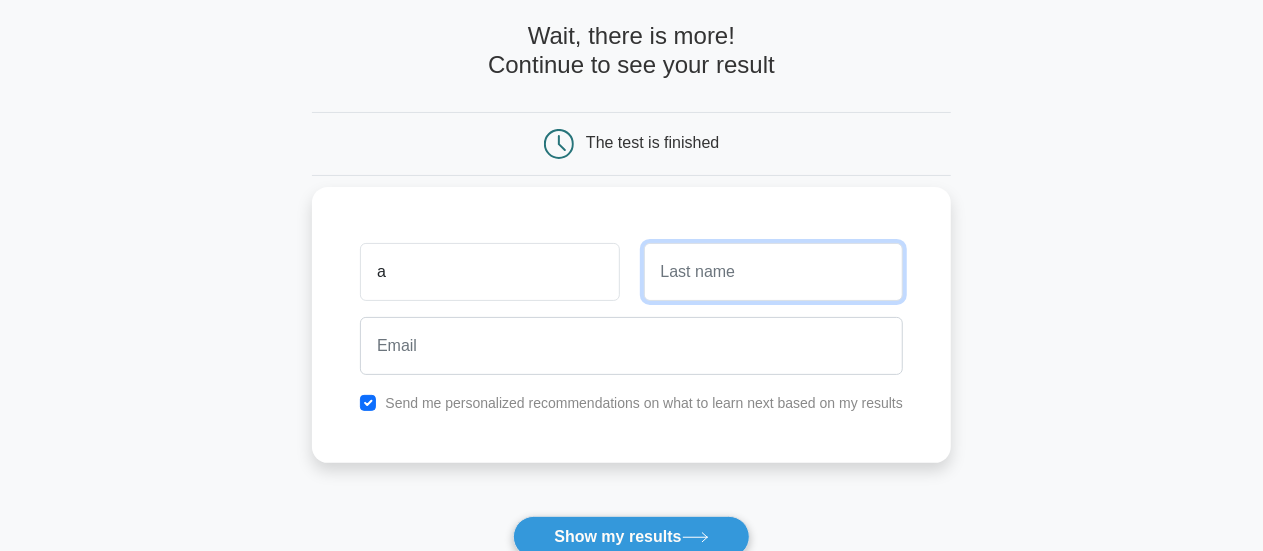 click at bounding box center [773, 272] 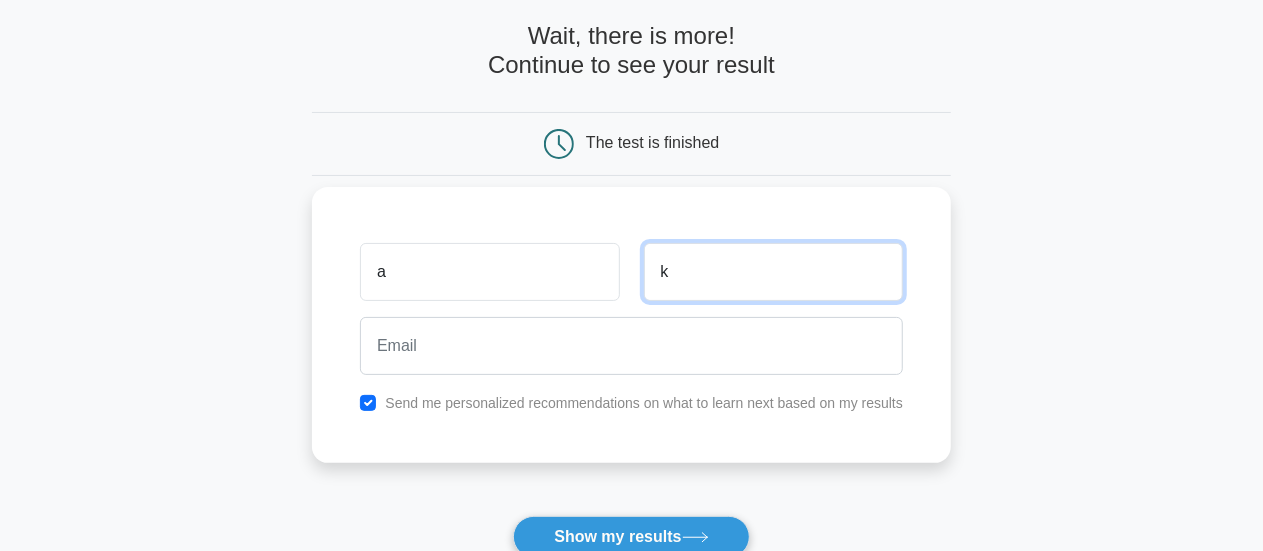 type on "k" 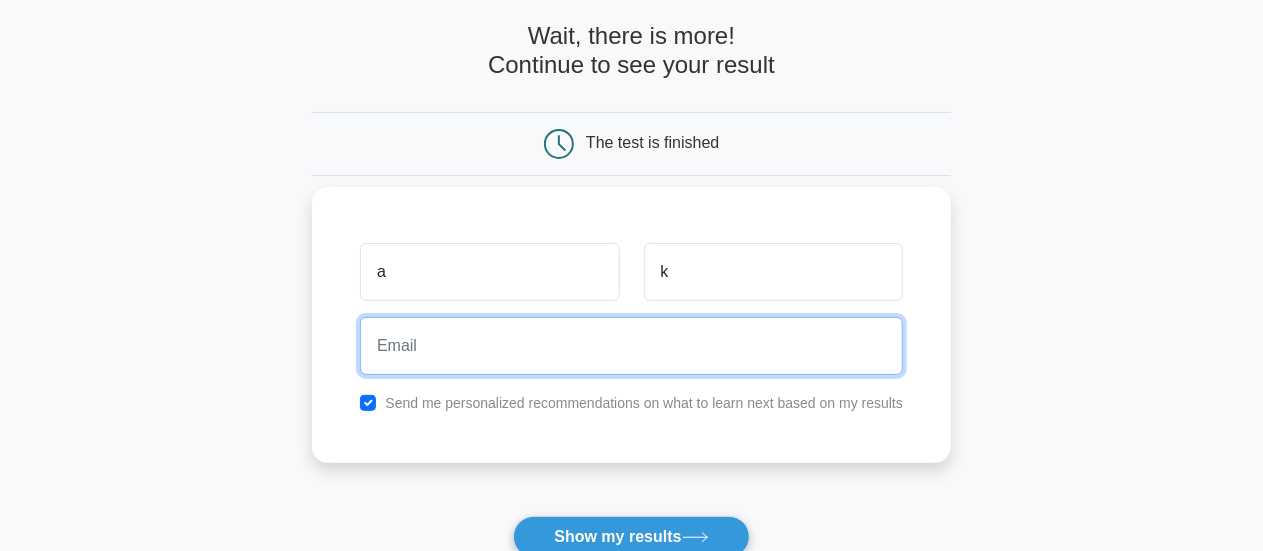 click at bounding box center [631, 346] 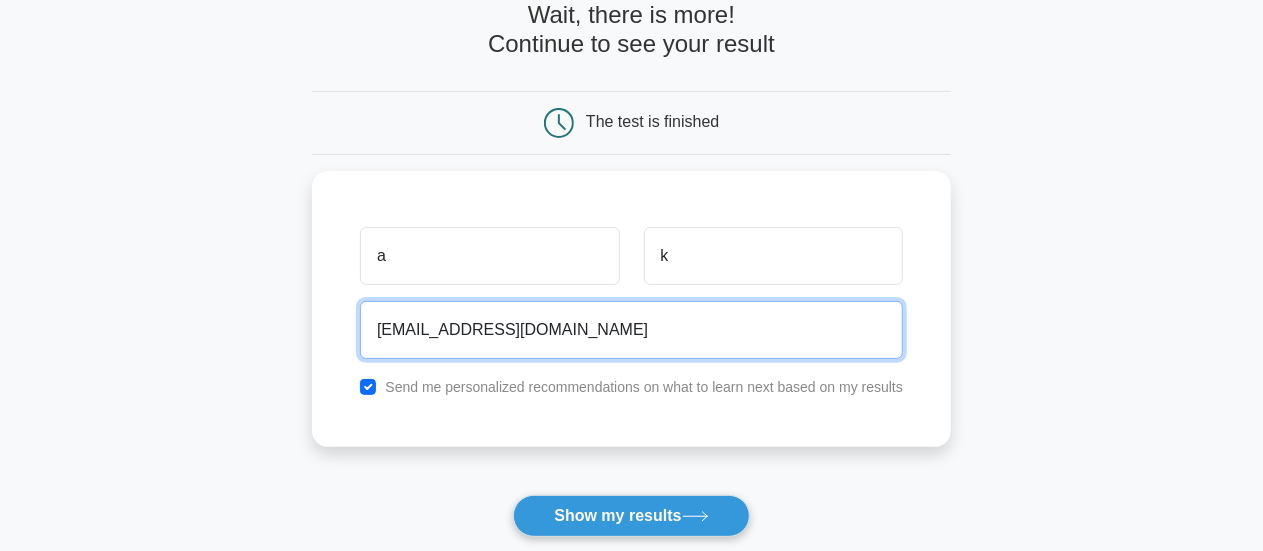 scroll, scrollTop: 451, scrollLeft: 0, axis: vertical 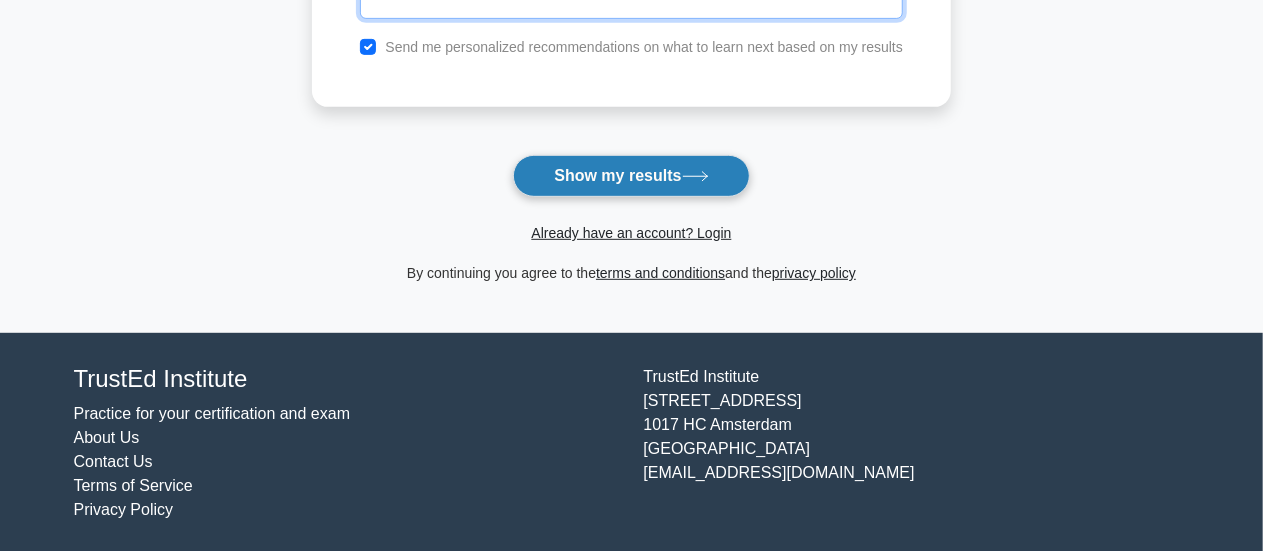 type on "adasdasds@gmail.com" 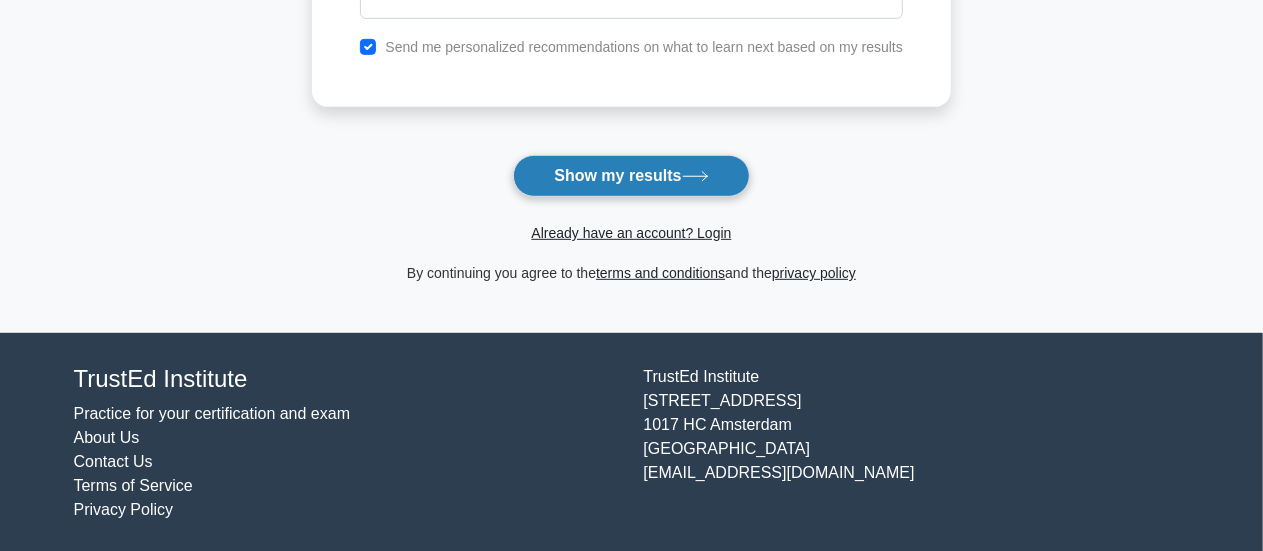click on "Show my results" at bounding box center (631, 176) 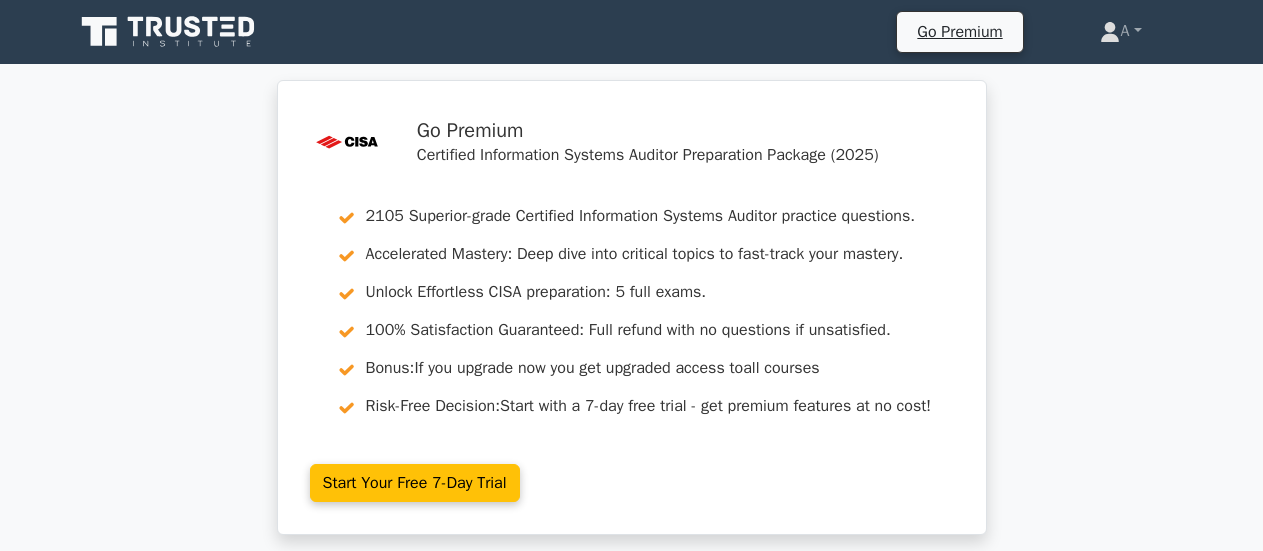 scroll, scrollTop: 0, scrollLeft: 0, axis: both 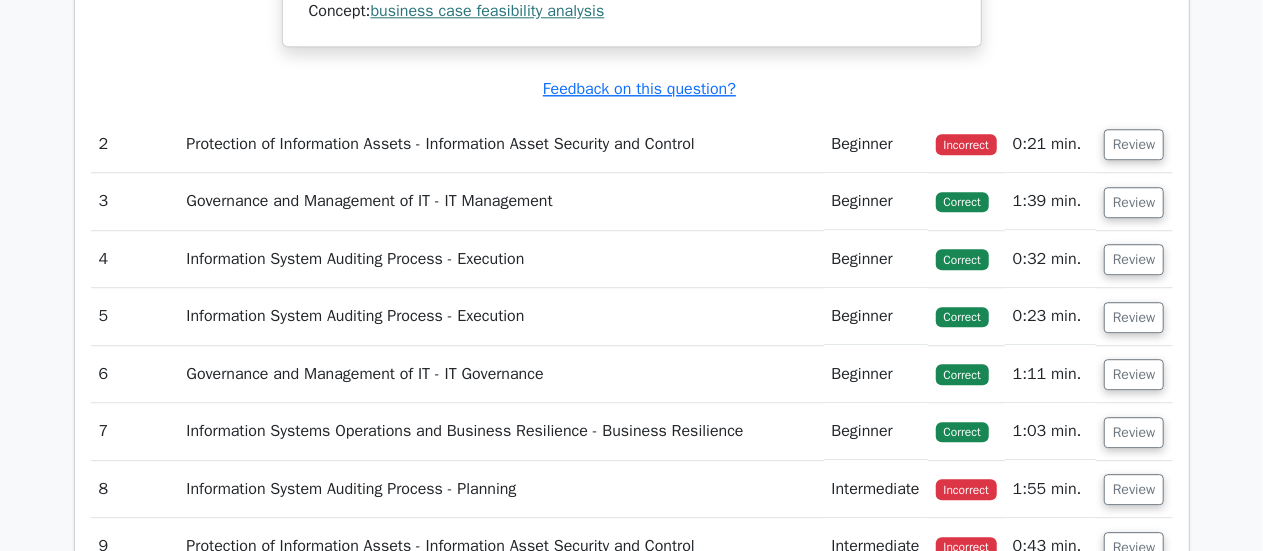click on "Protection of Information Assets - Information Asset Security and Control" at bounding box center [500, 144] 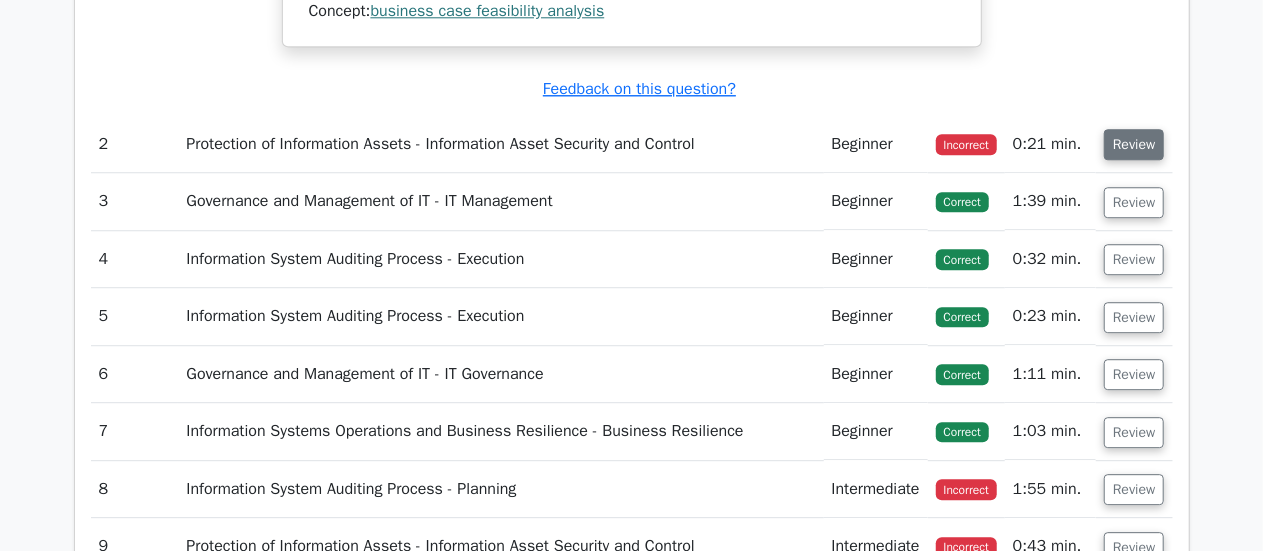click on "Review" at bounding box center (1134, 144) 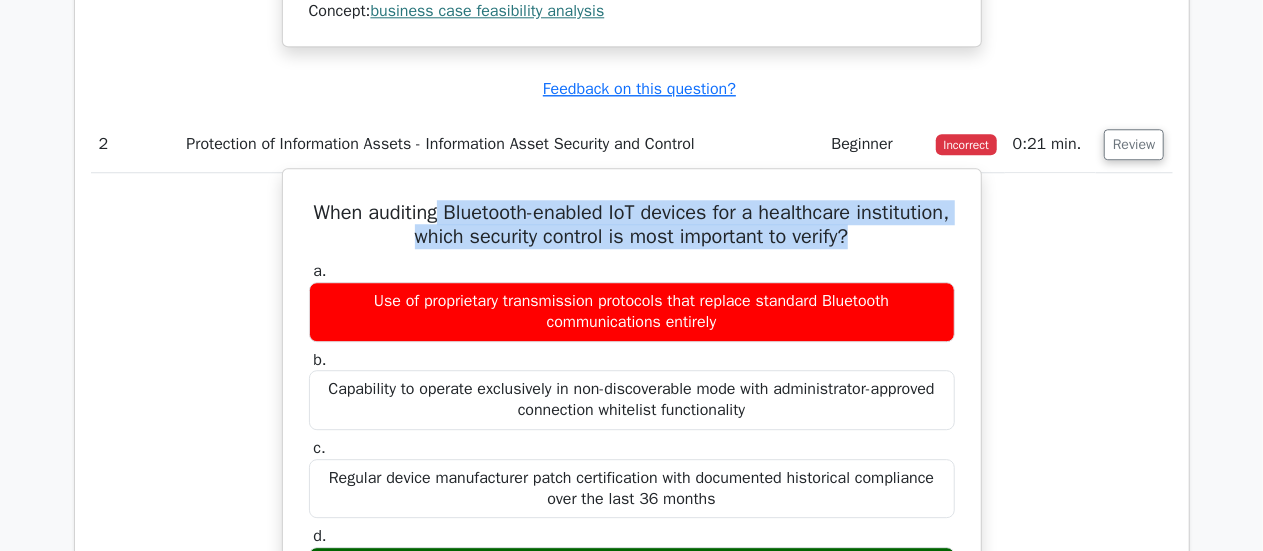 drag, startPoint x: 478, startPoint y: 197, endPoint x: 942, endPoint y: 219, distance: 464.52127 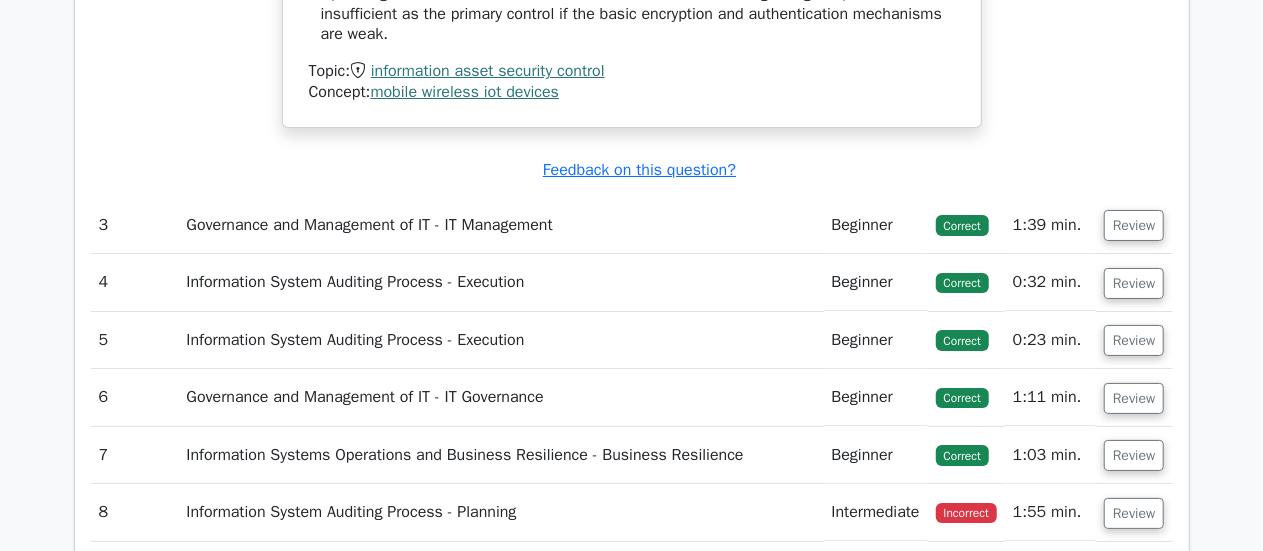 scroll, scrollTop: 3758, scrollLeft: 0, axis: vertical 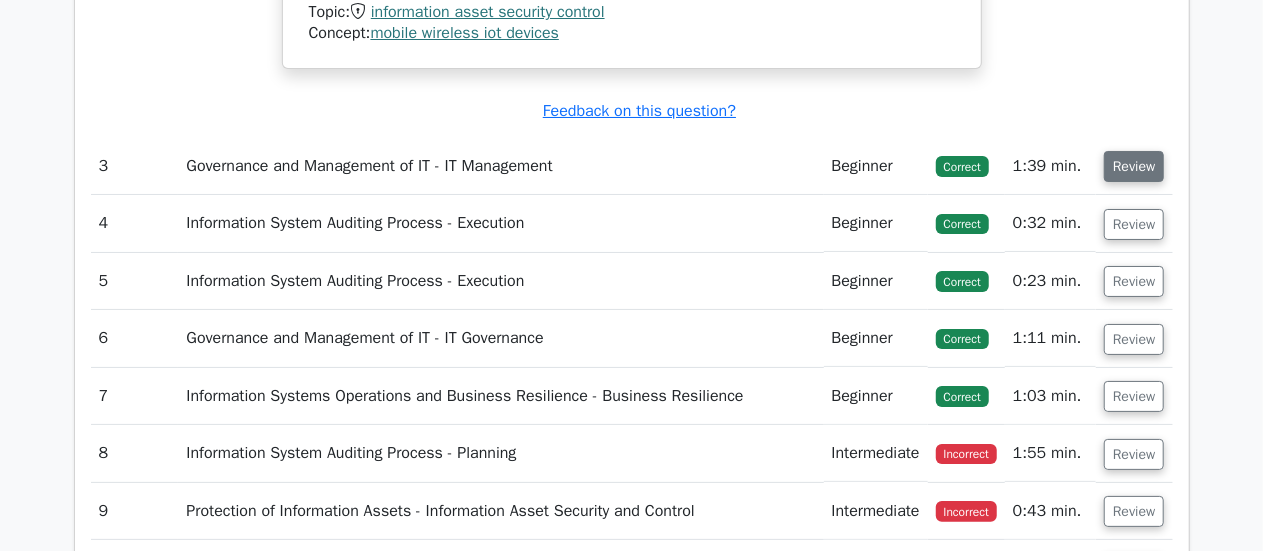 click on "Review" at bounding box center (1134, 166) 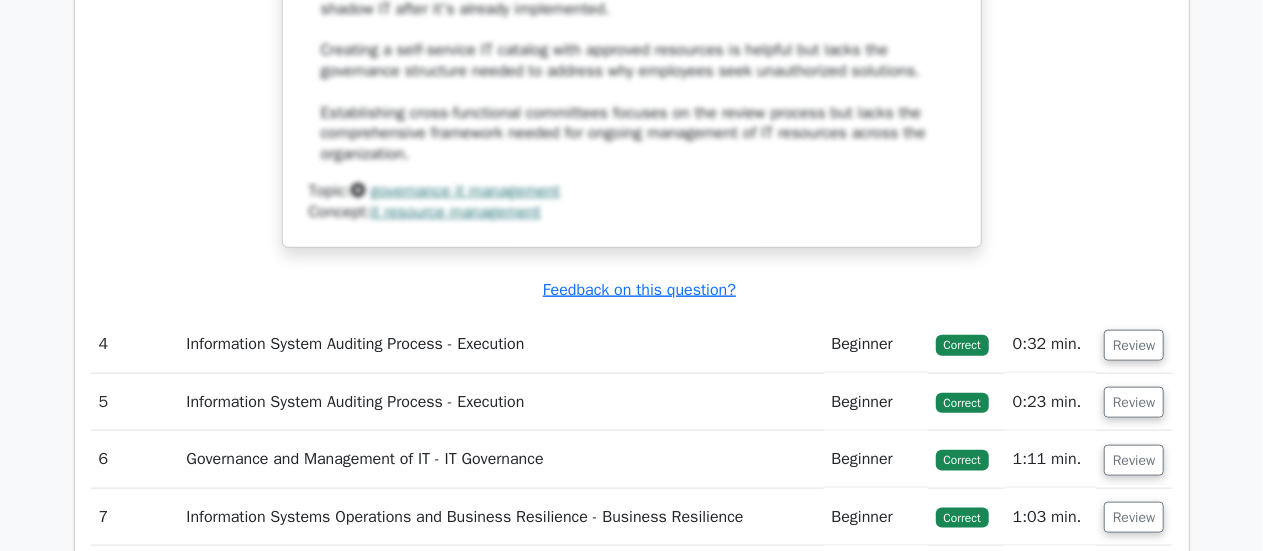scroll, scrollTop: 4813, scrollLeft: 0, axis: vertical 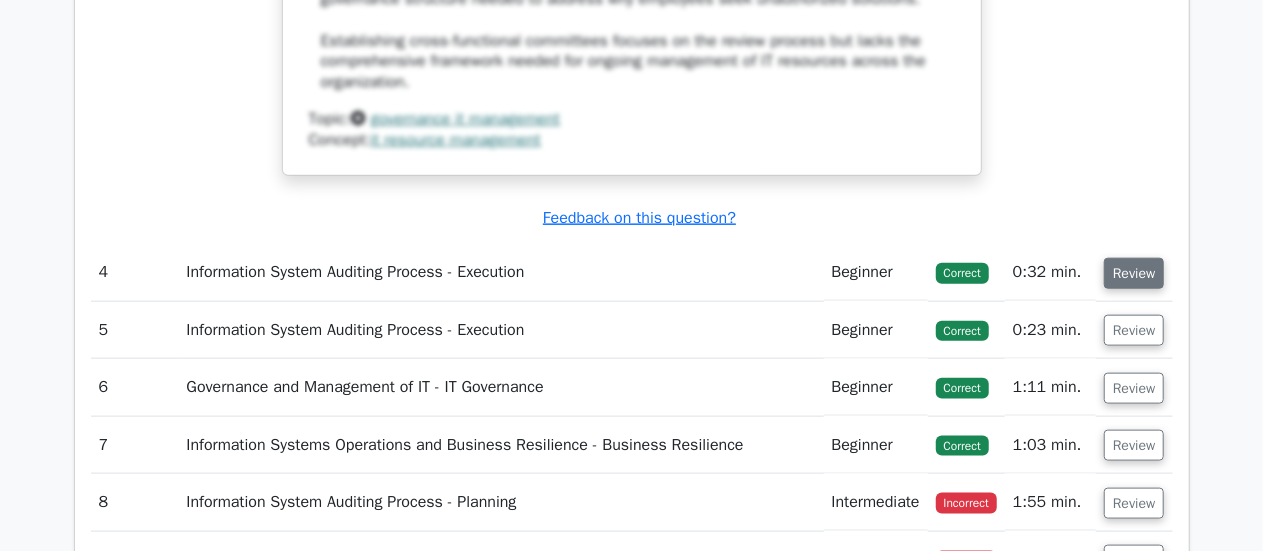click on "Review" at bounding box center [1134, 273] 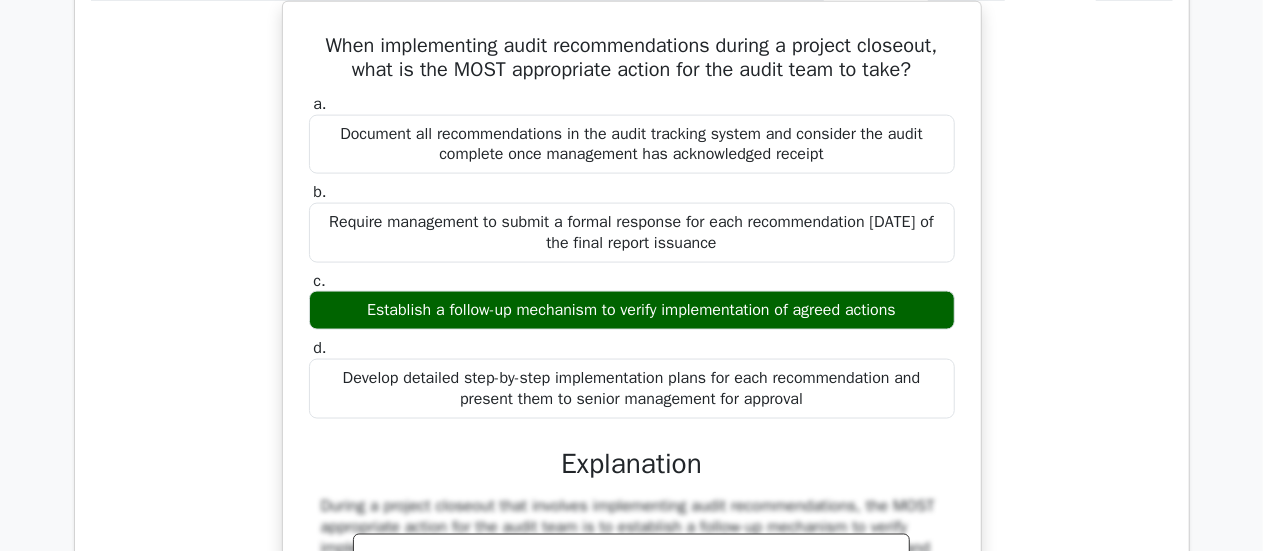 scroll, scrollTop: 5129, scrollLeft: 0, axis: vertical 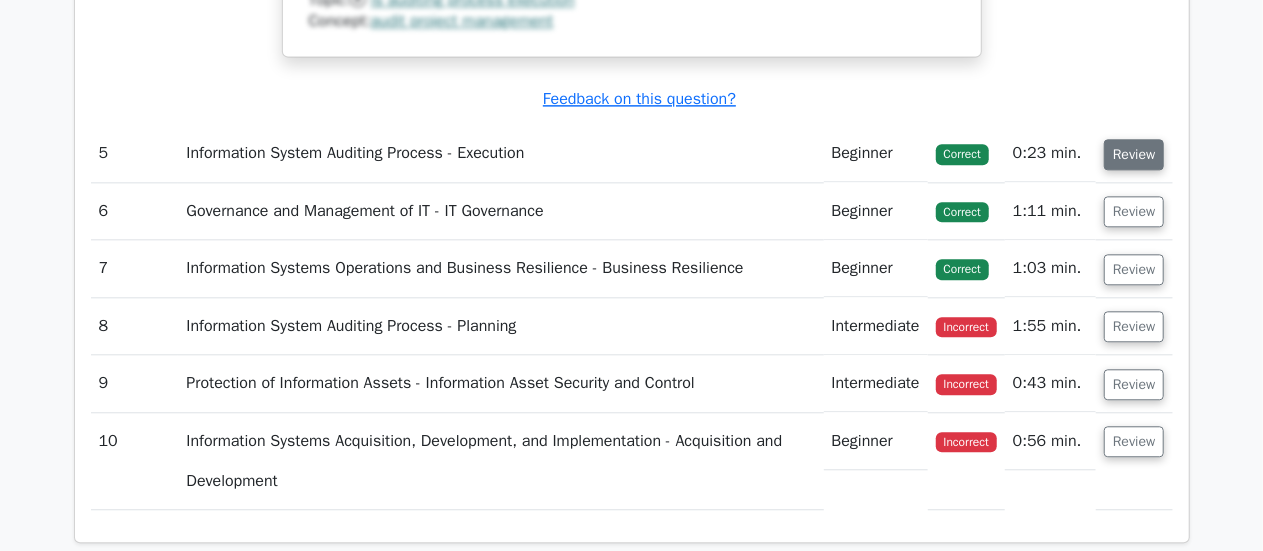 click on "Review" at bounding box center (1134, 154) 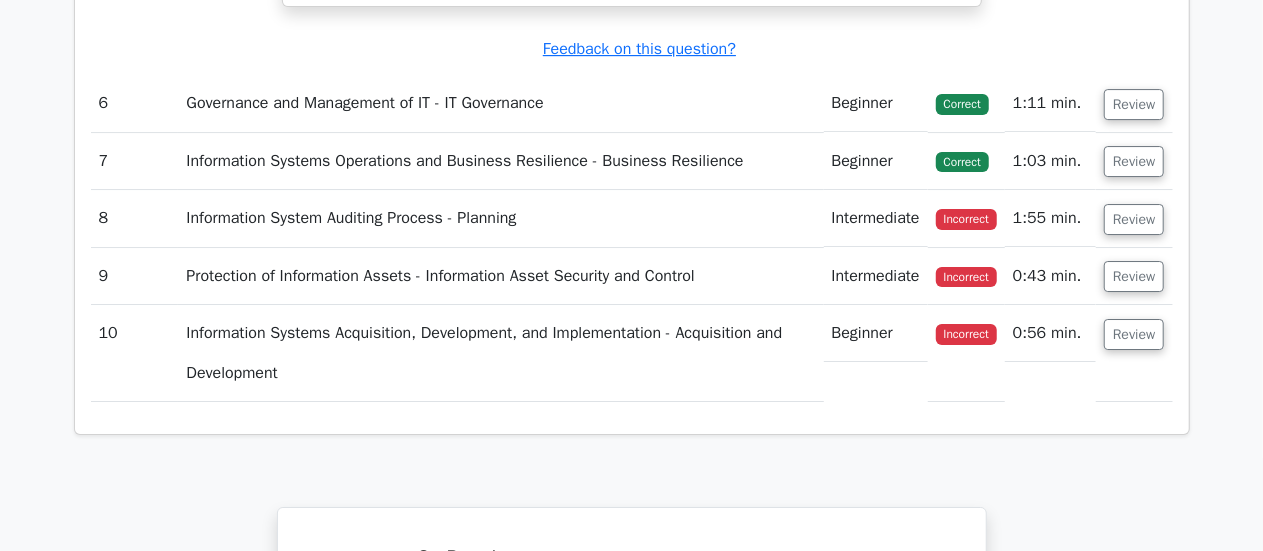 scroll, scrollTop: 7143, scrollLeft: 0, axis: vertical 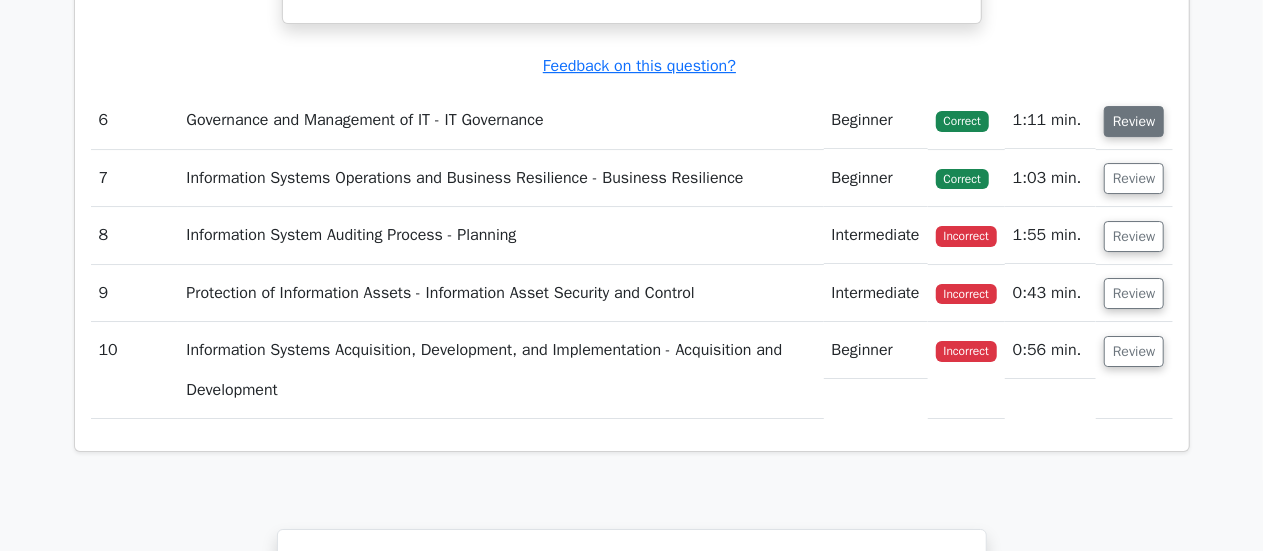 click on "Review" at bounding box center (1134, 121) 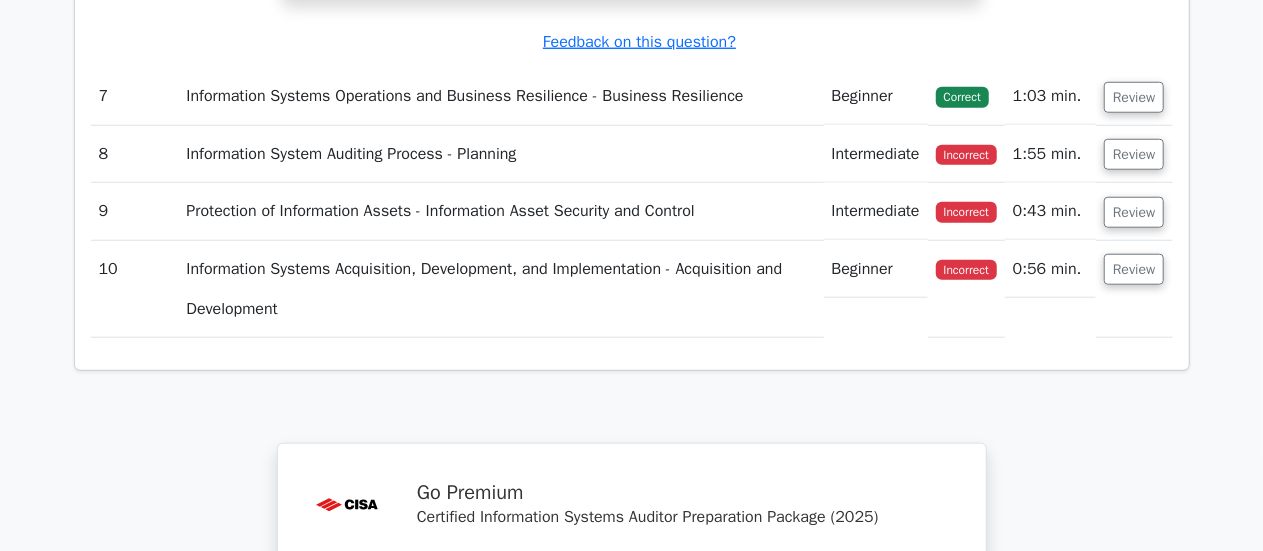 scroll, scrollTop: 8240, scrollLeft: 0, axis: vertical 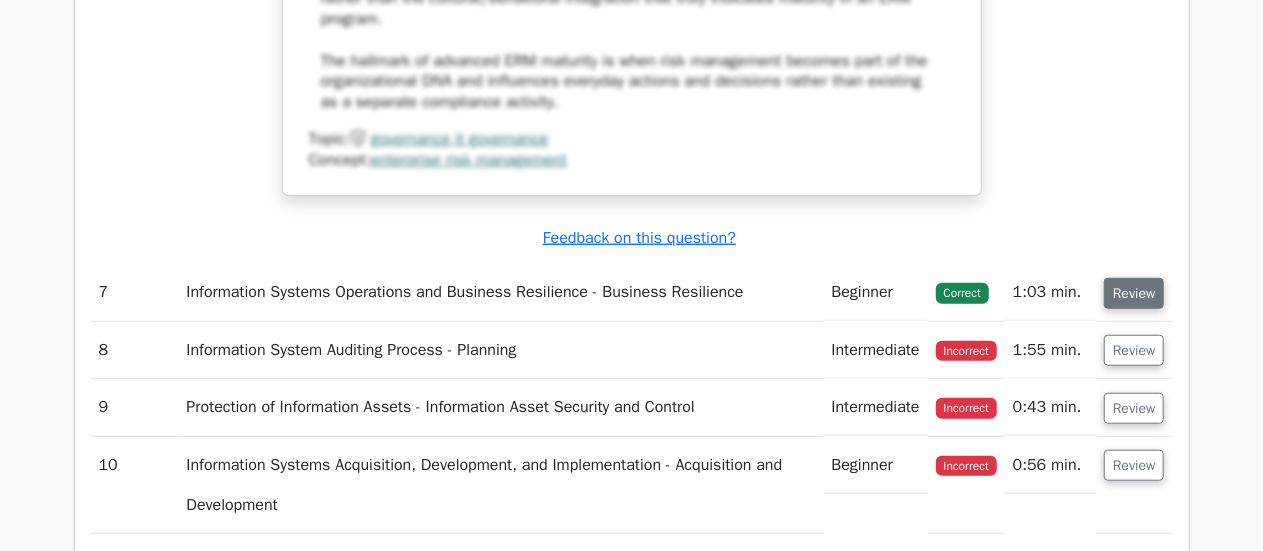 click on "Review" at bounding box center (1134, 293) 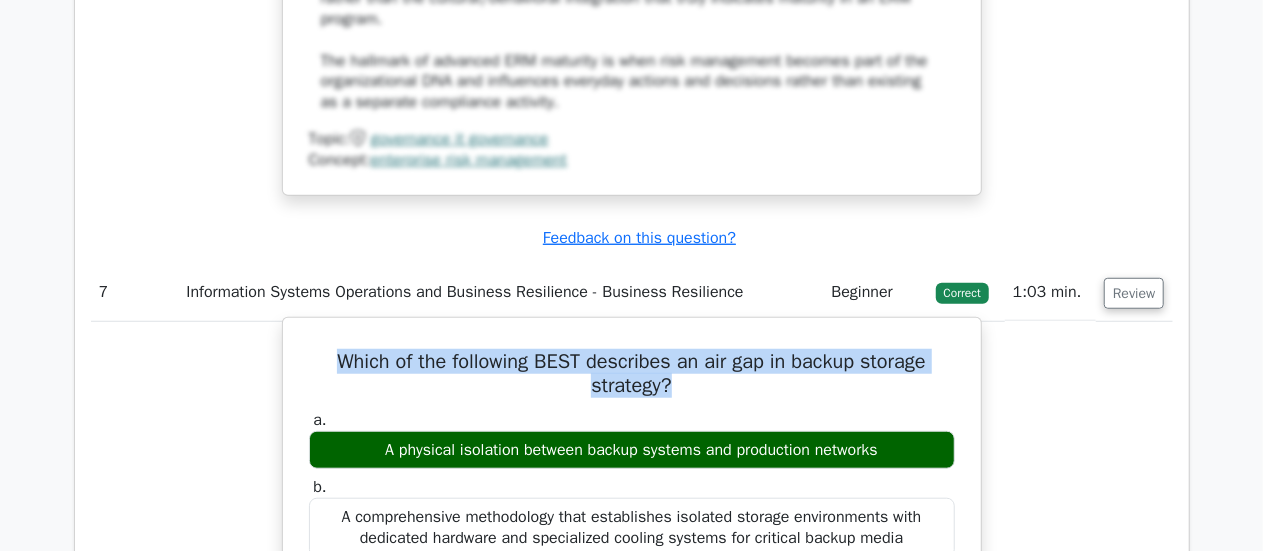 drag, startPoint x: 327, startPoint y: 355, endPoint x: 739, endPoint y: 382, distance: 412.88376 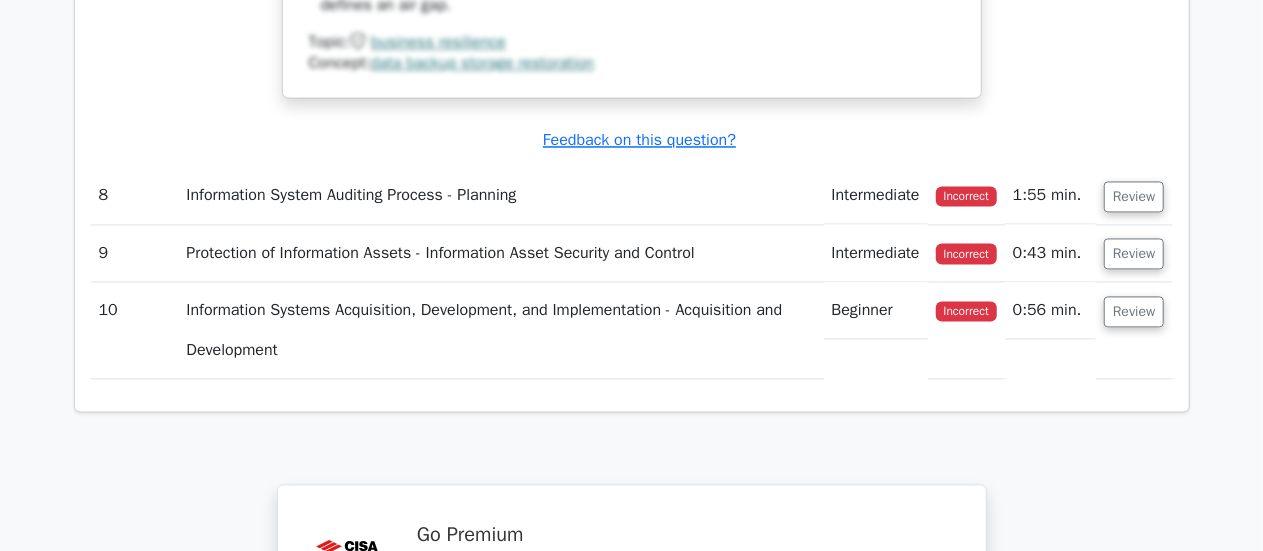scroll, scrollTop: 9560, scrollLeft: 0, axis: vertical 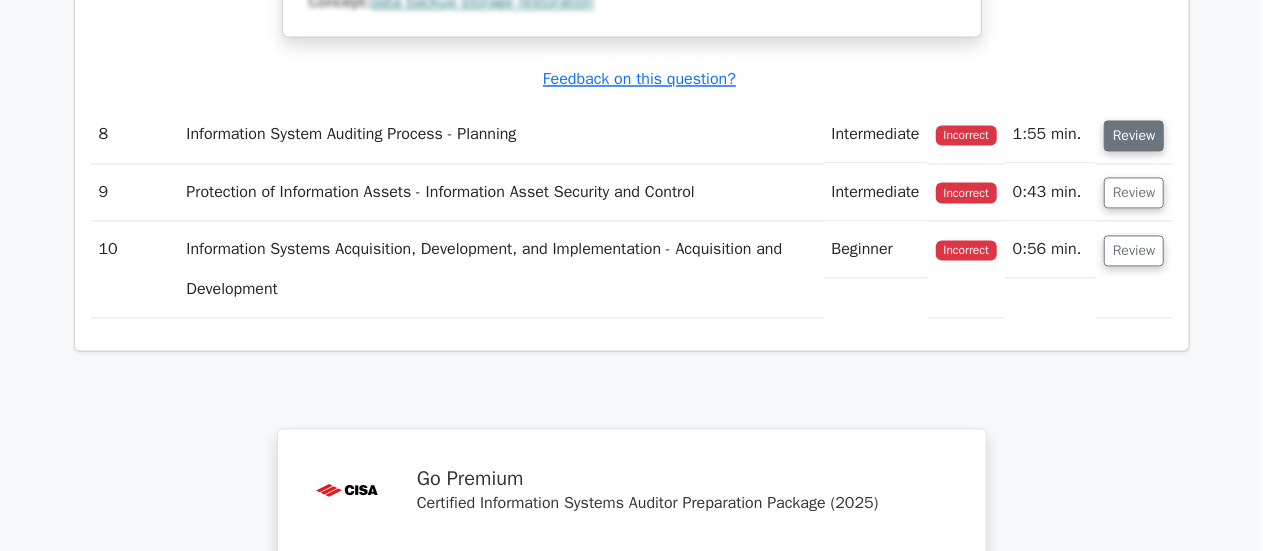 click on "Review" at bounding box center [1134, 135] 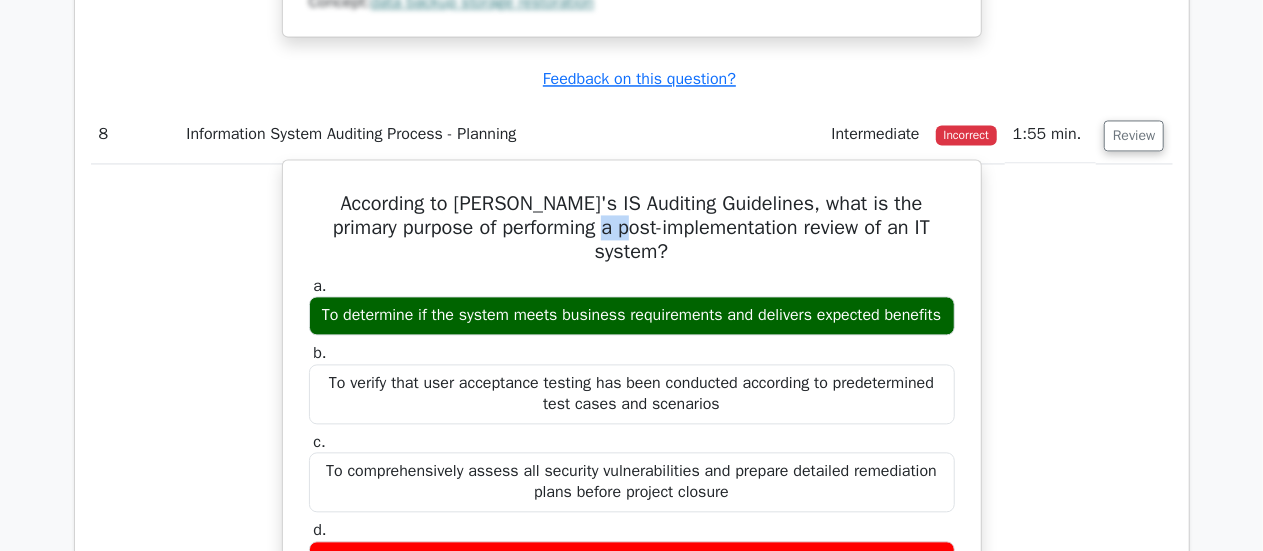 drag, startPoint x: 603, startPoint y: 209, endPoint x: 635, endPoint y: 209, distance: 32 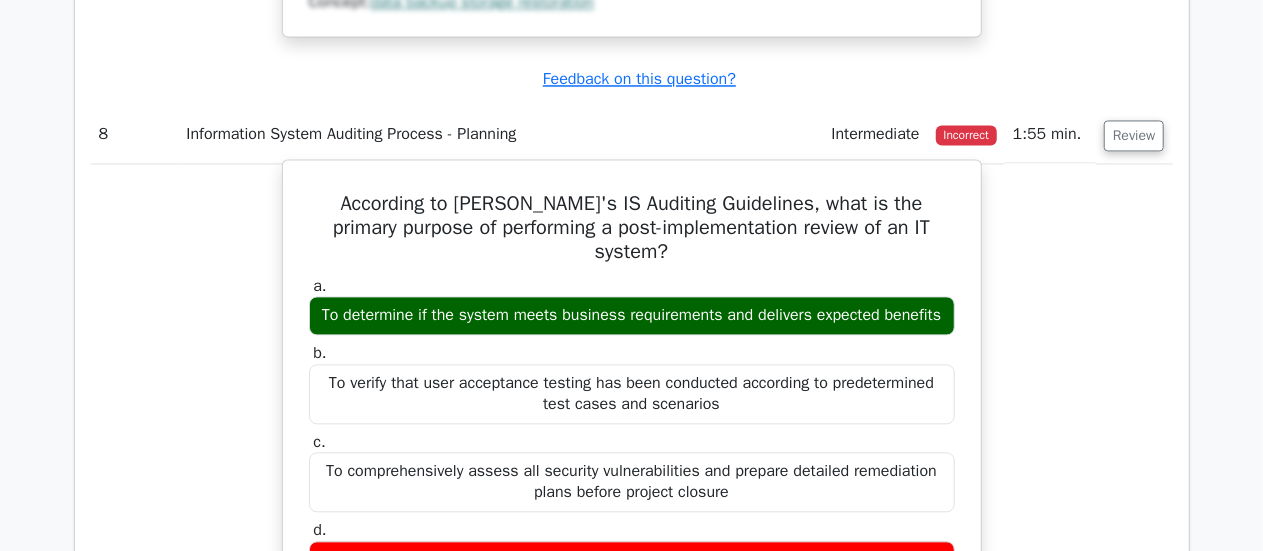 click on "According to [PERSON_NAME]'s IS Auditing Guidelines, what is the primary purpose of performing a post-implementation review of an IT system?" at bounding box center (632, 228) 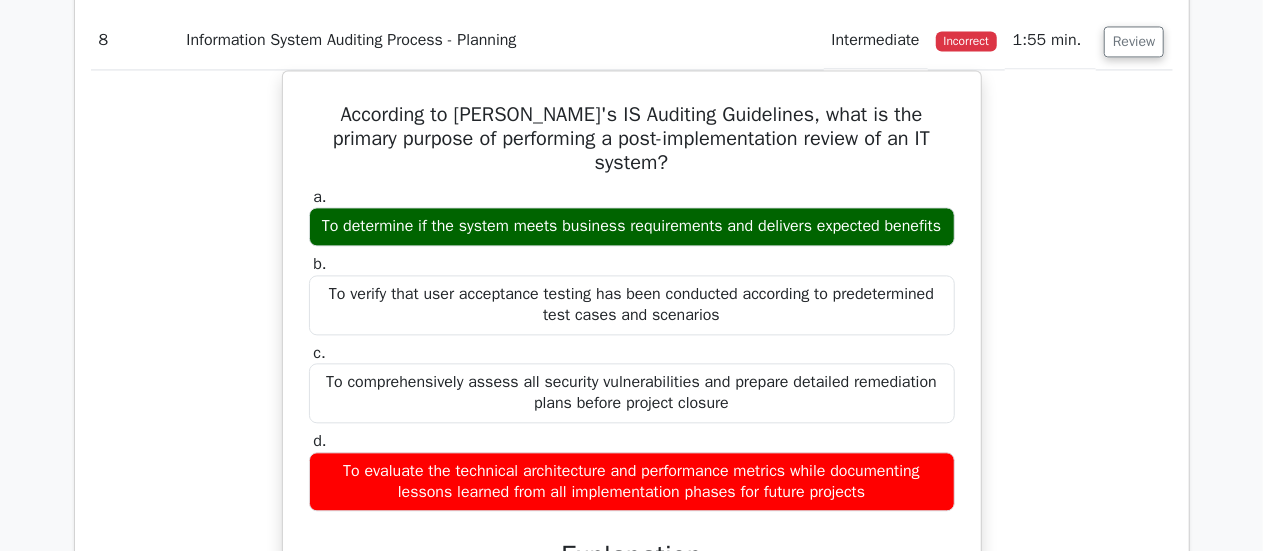 scroll, scrollTop: 9522, scrollLeft: 0, axis: vertical 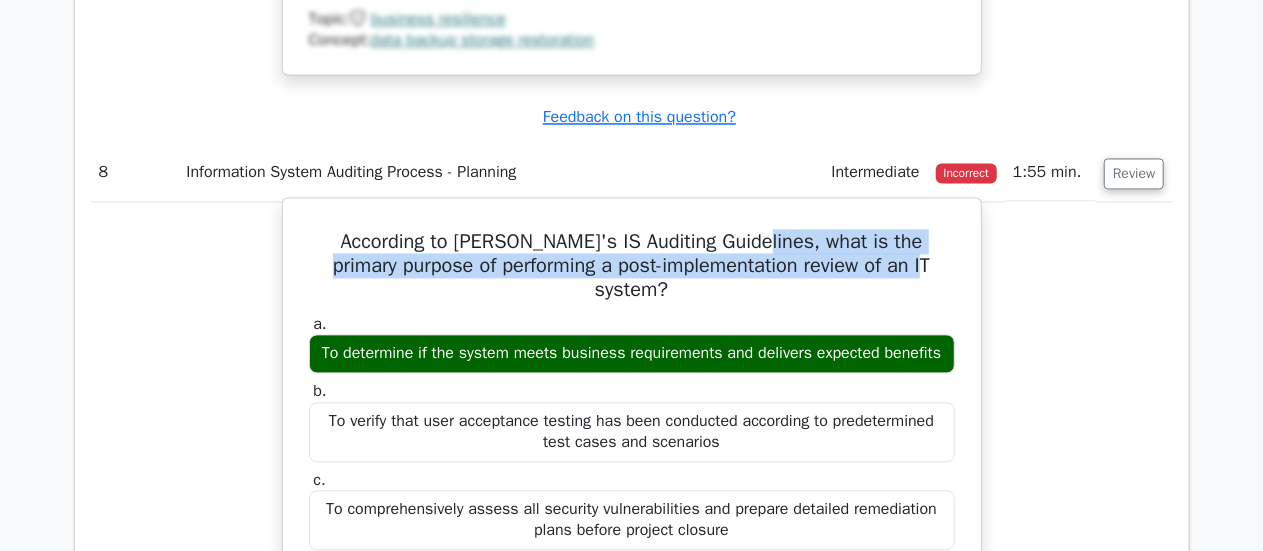 drag, startPoint x: 760, startPoint y: 234, endPoint x: 937, endPoint y: 261, distance: 179.04749 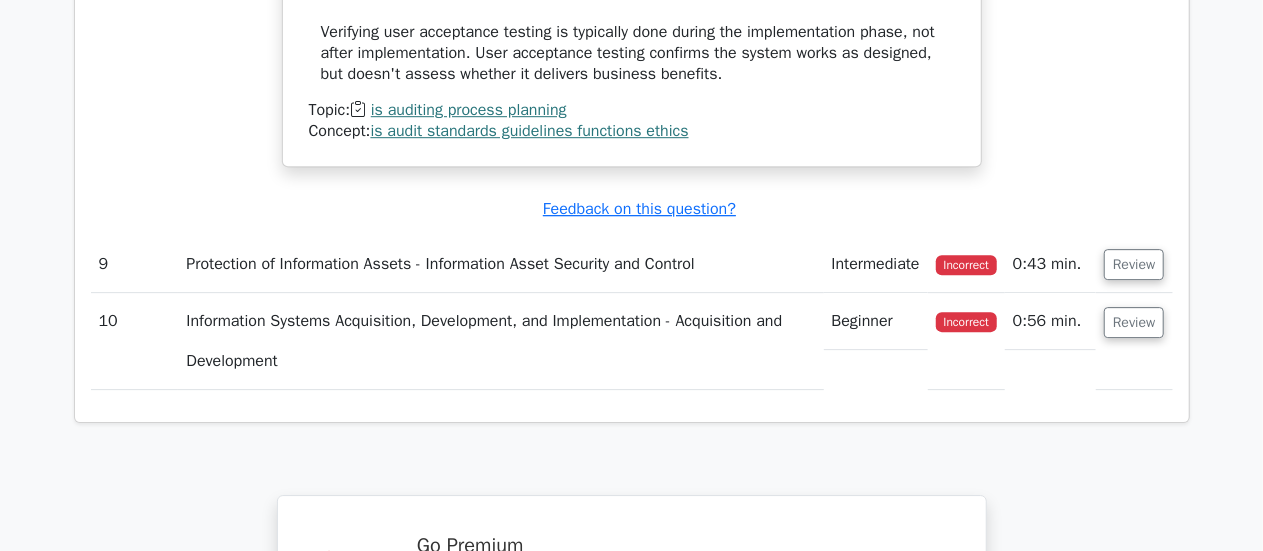 scroll, scrollTop: 10569, scrollLeft: 0, axis: vertical 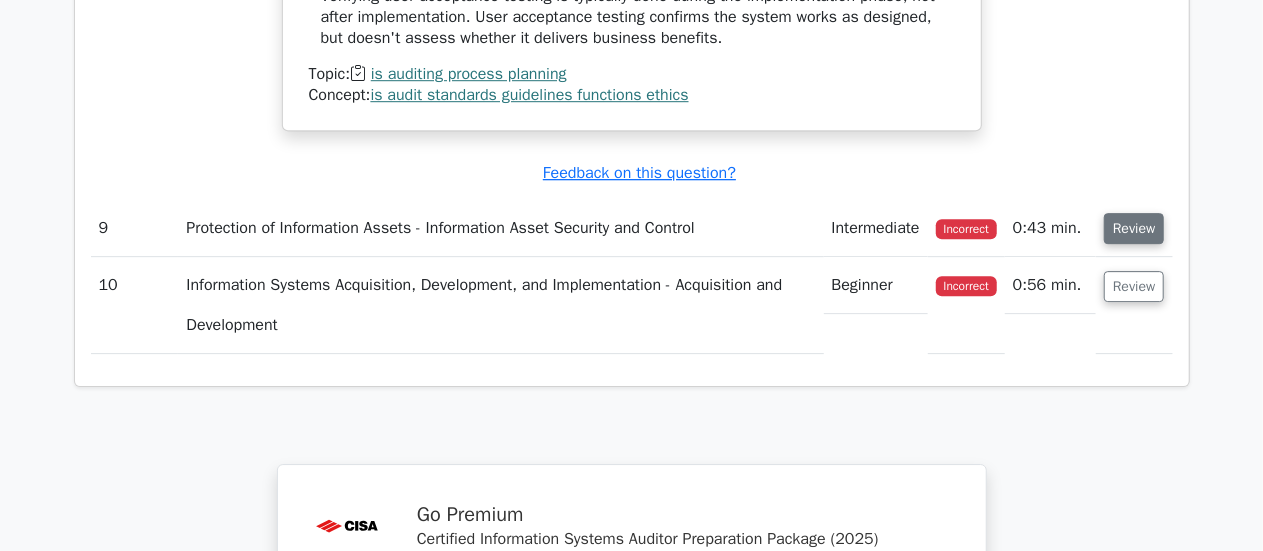 click on "Review" at bounding box center (1134, 228) 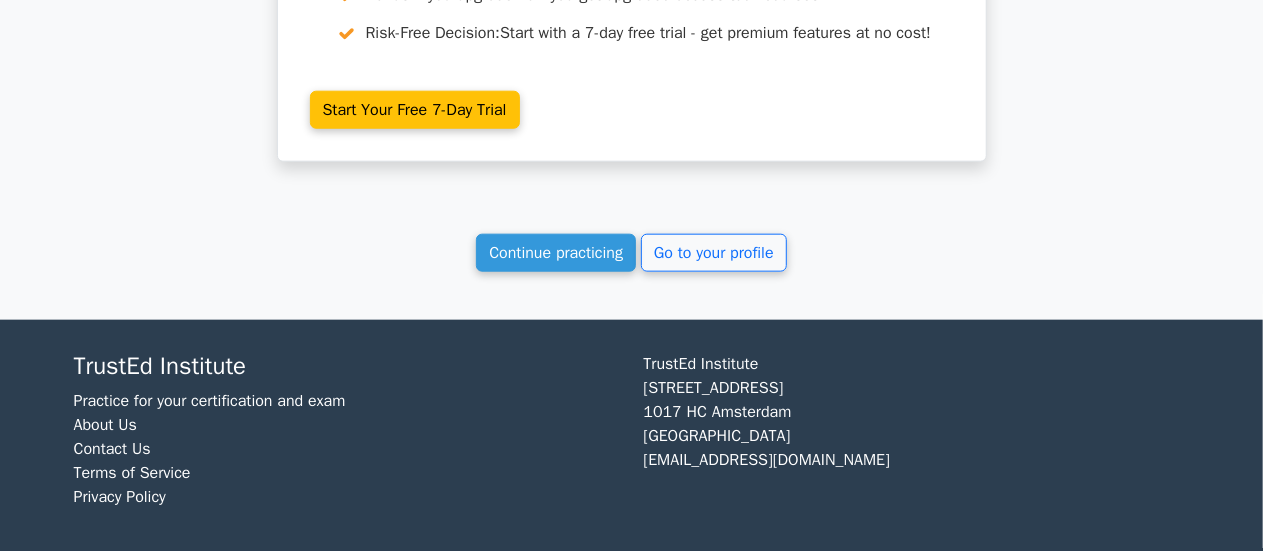 scroll, scrollTop: 11678, scrollLeft: 0, axis: vertical 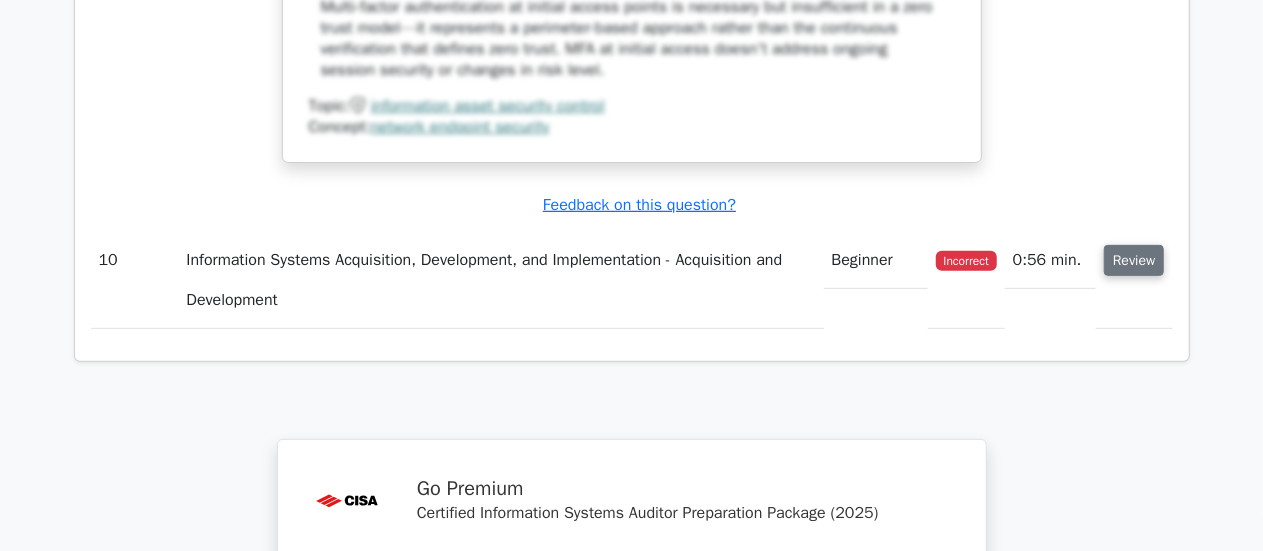click on "Review" at bounding box center (1134, 260) 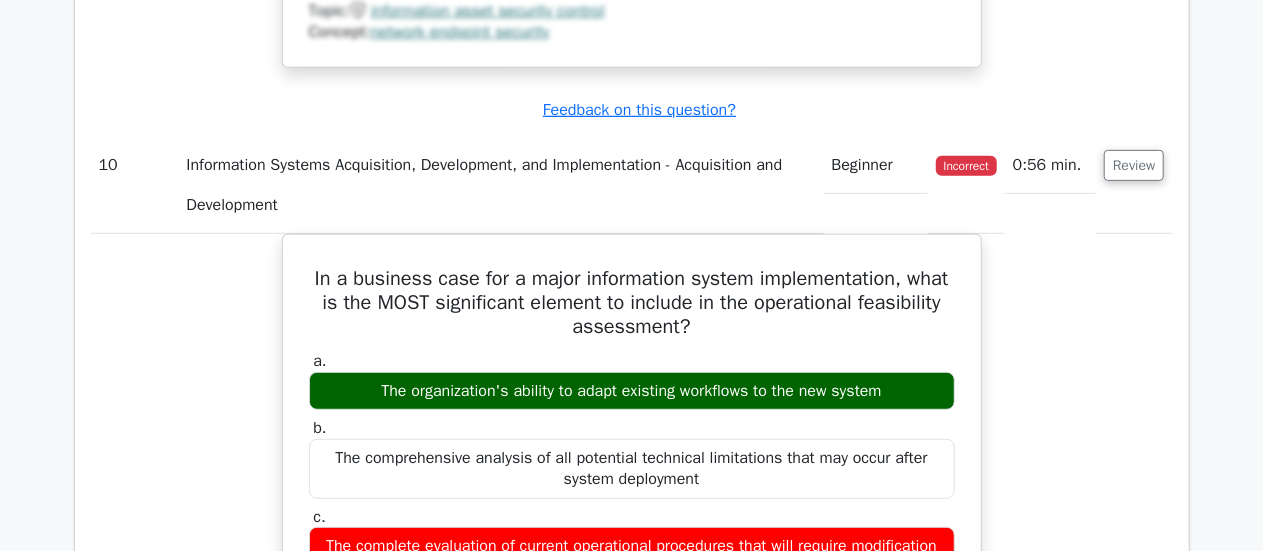 scroll, scrollTop: 11868, scrollLeft: 0, axis: vertical 